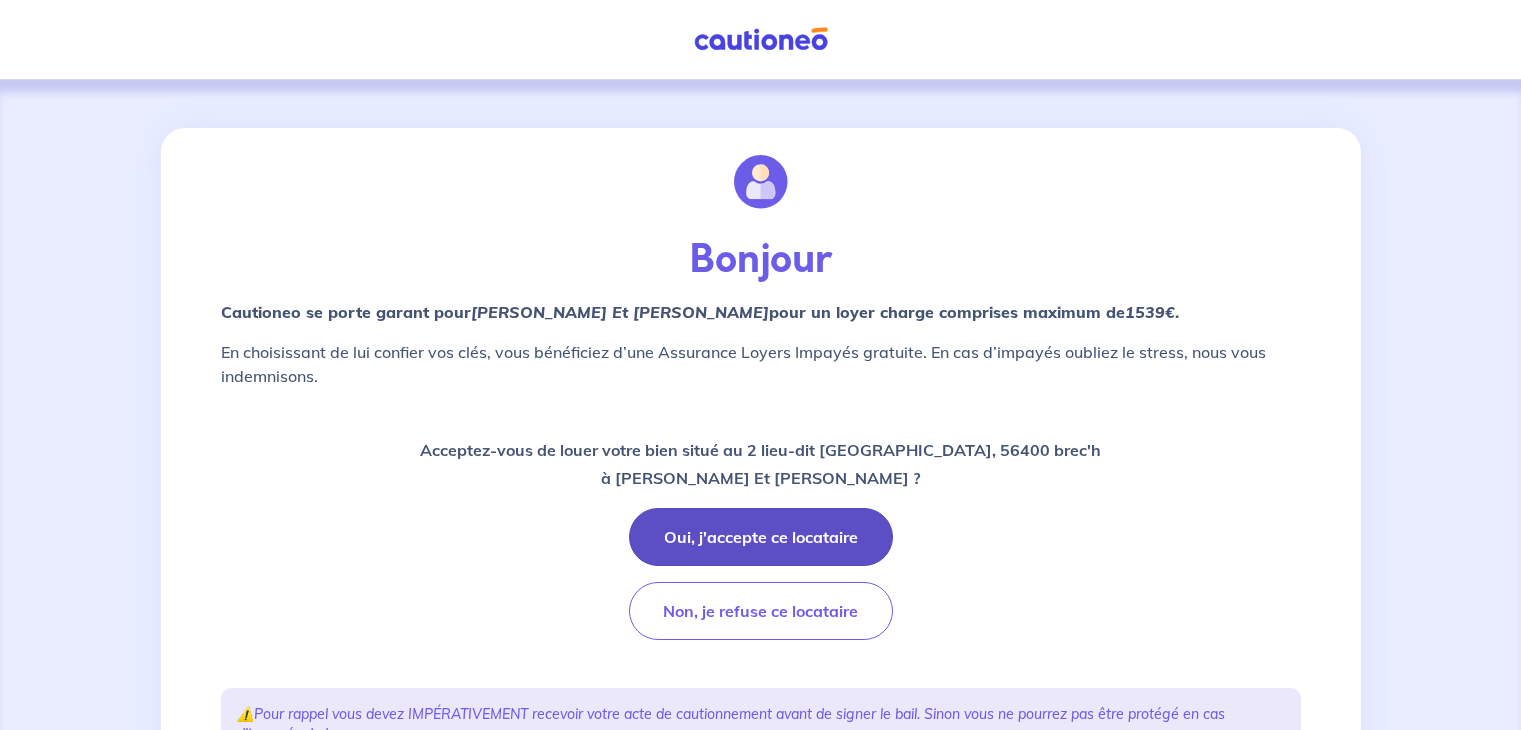 scroll, scrollTop: 0, scrollLeft: 0, axis: both 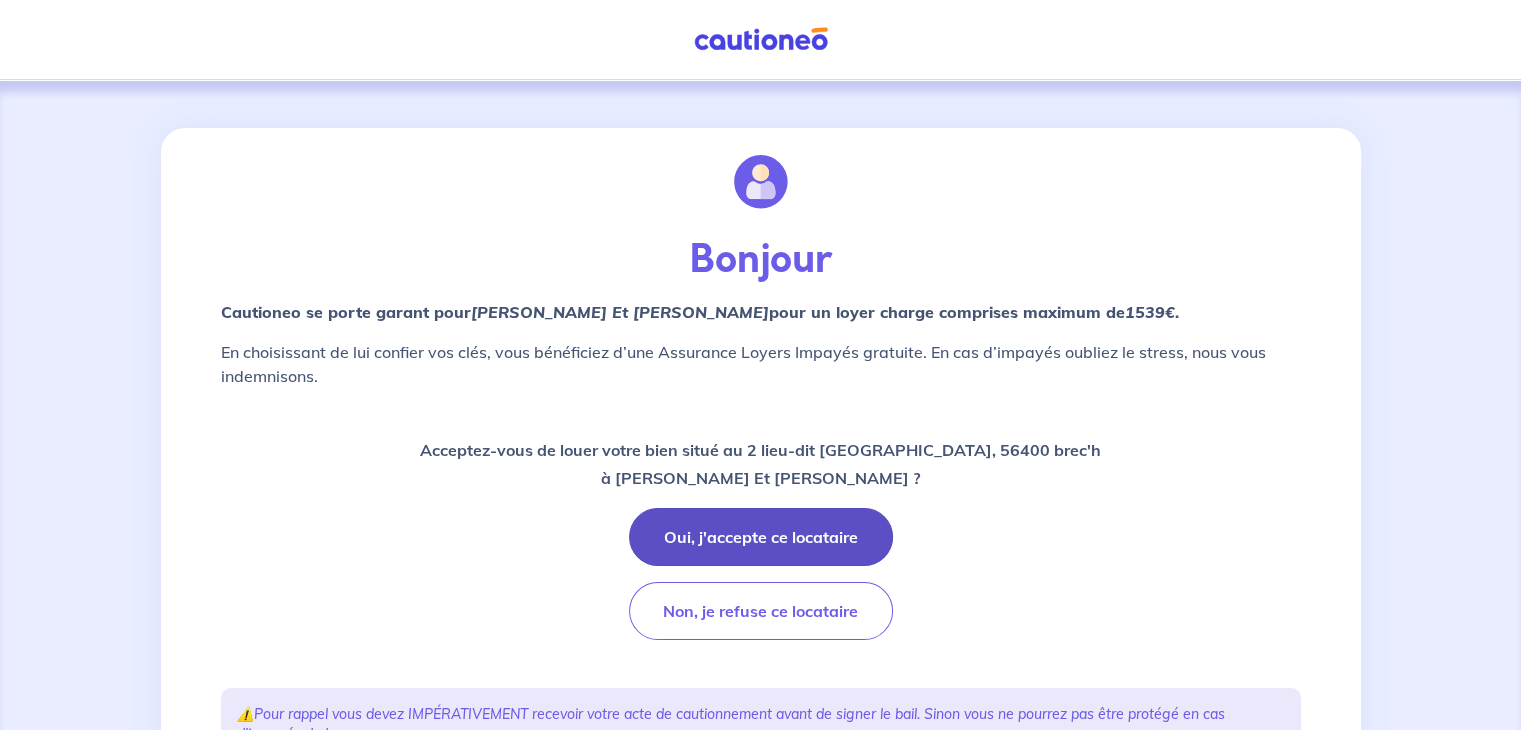 click on "Oui, j'accepte ce locataire" at bounding box center (761, 537) 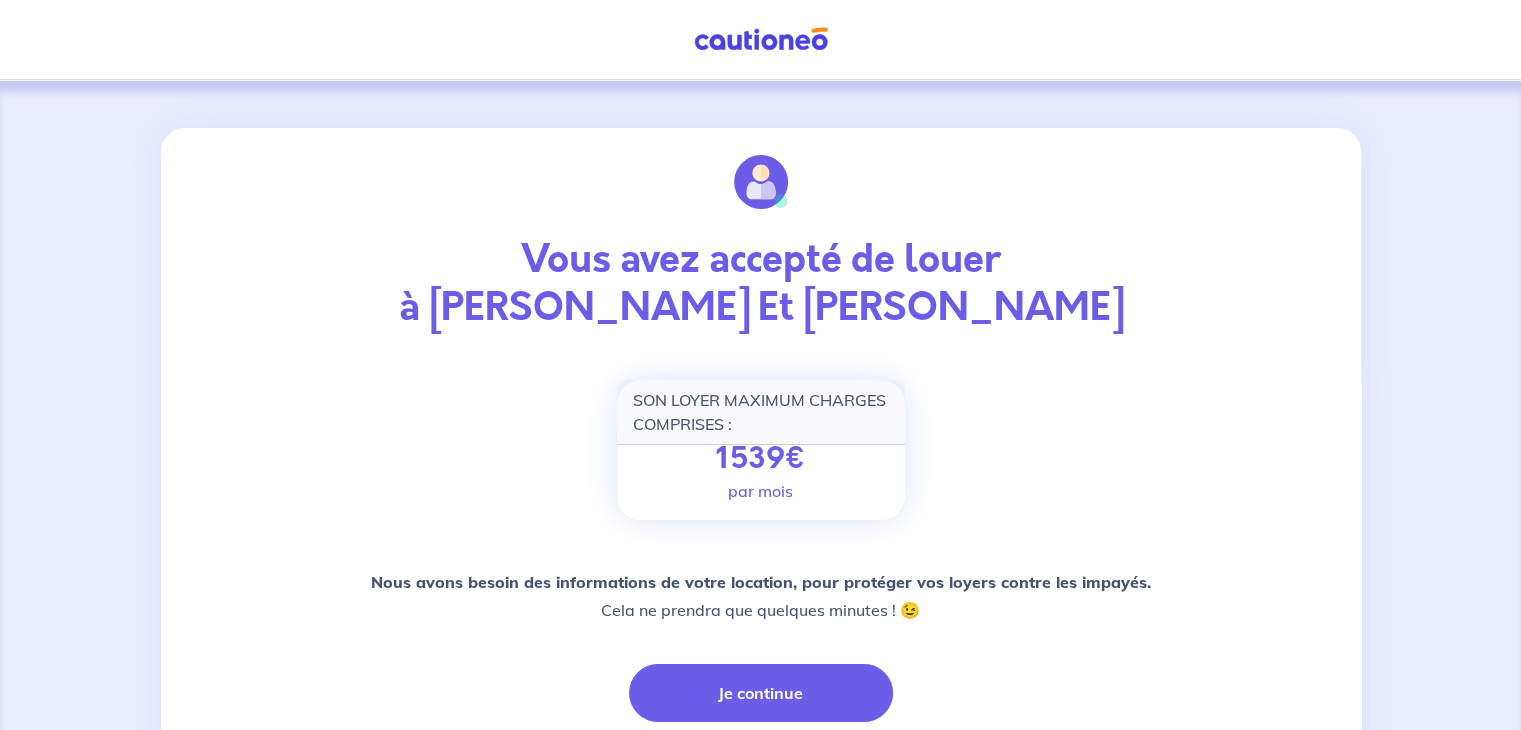 scroll, scrollTop: 601, scrollLeft: 0, axis: vertical 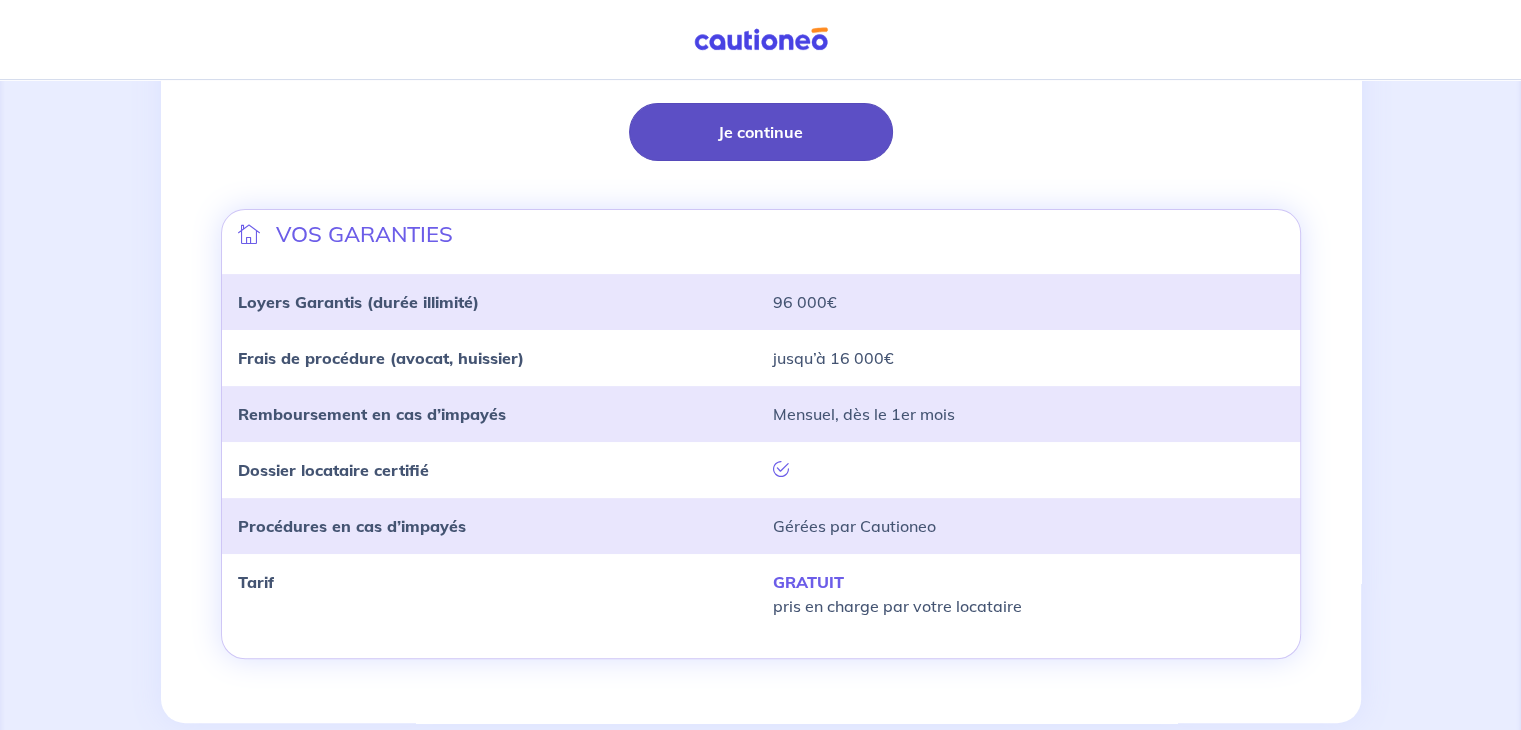 click on "Je continue" at bounding box center [761, 132] 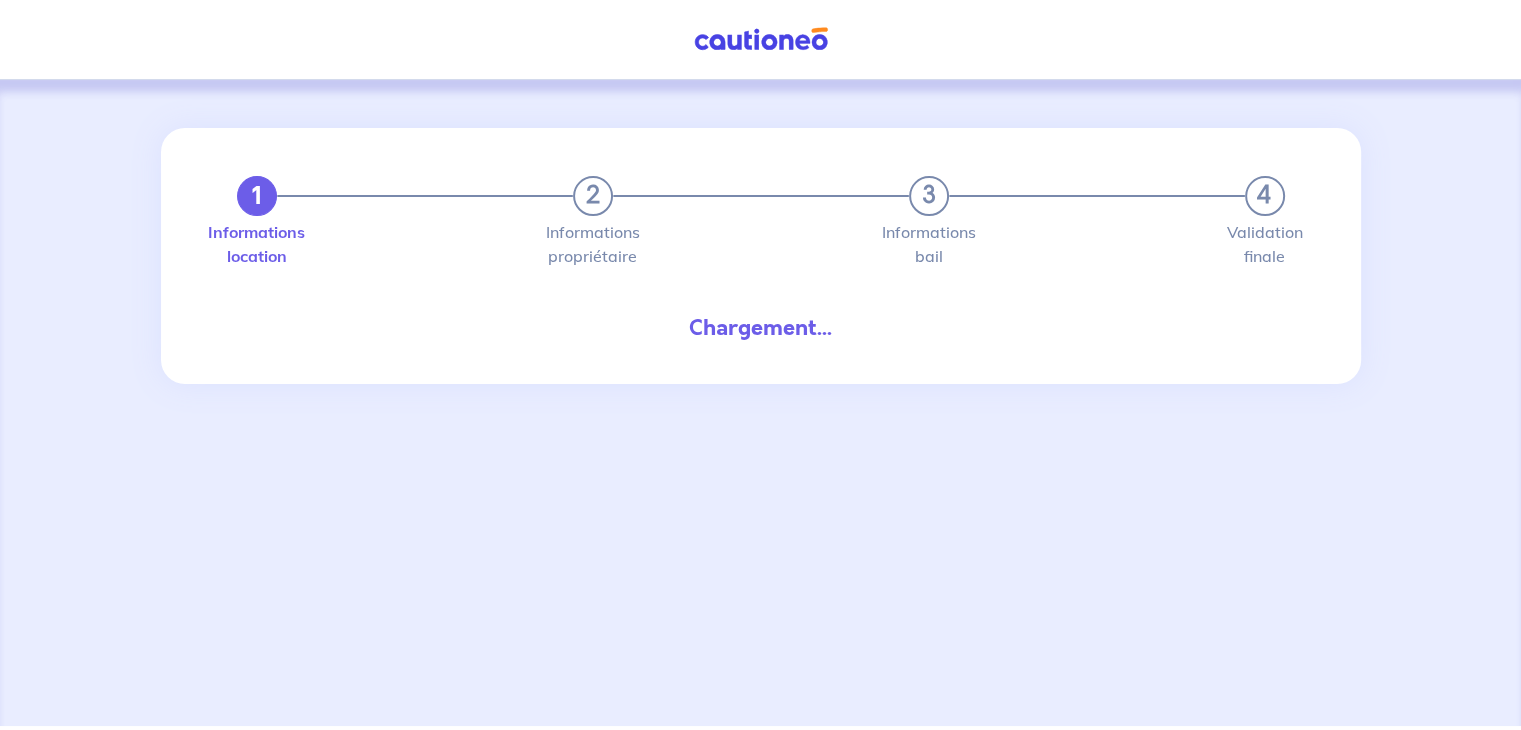 scroll, scrollTop: 0, scrollLeft: 0, axis: both 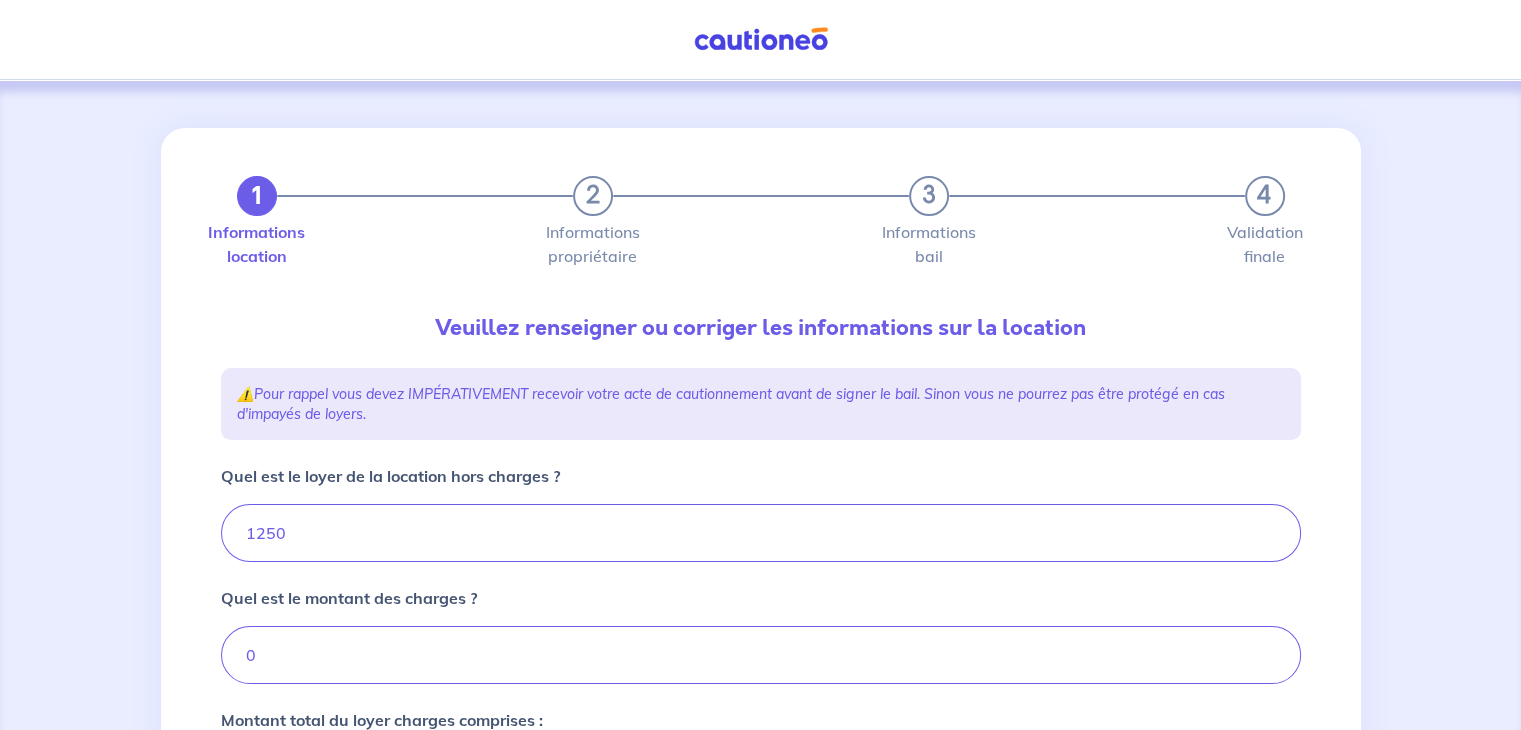type on "1250" 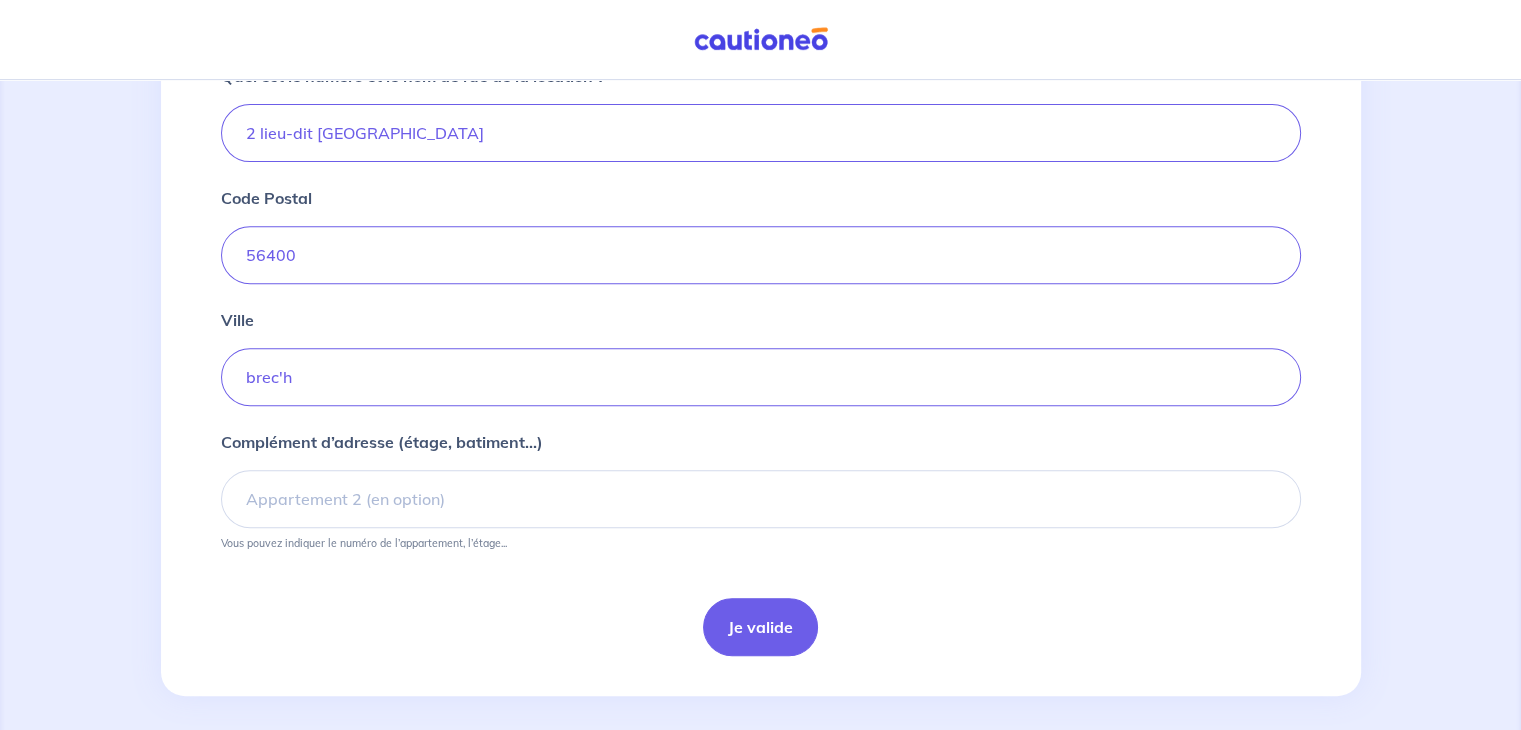scroll, scrollTop: 799, scrollLeft: 0, axis: vertical 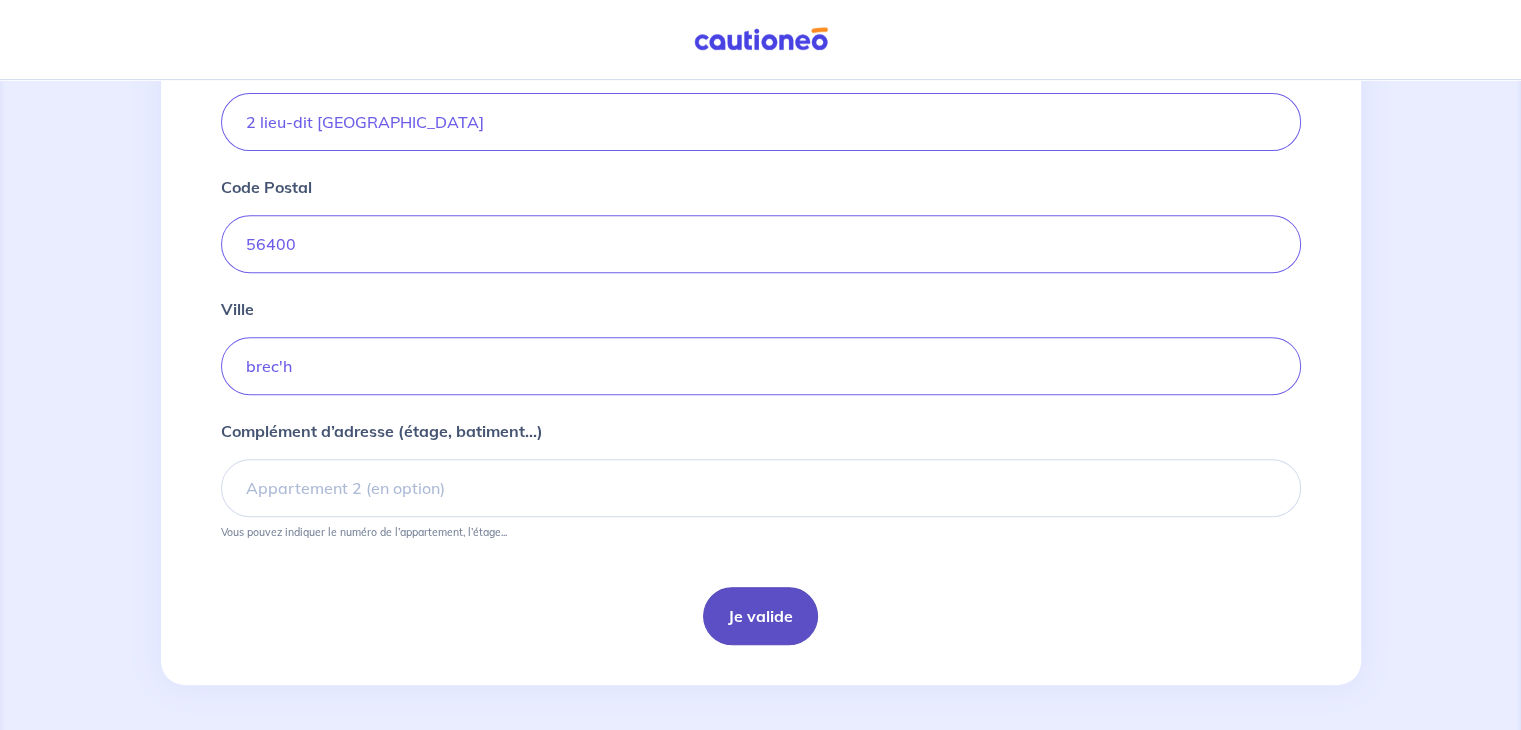 click on "Je valide" at bounding box center [760, 616] 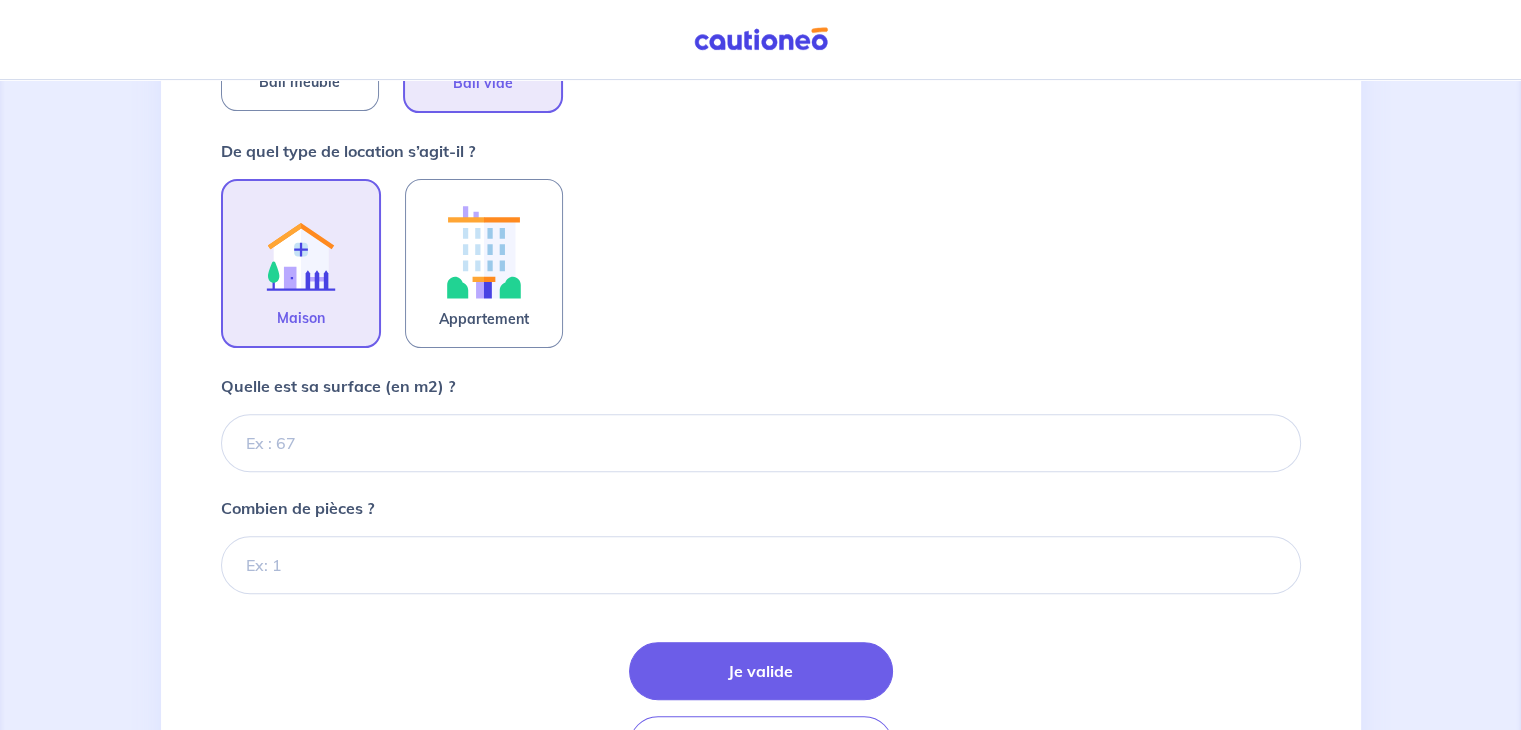 scroll, scrollTop: 600, scrollLeft: 0, axis: vertical 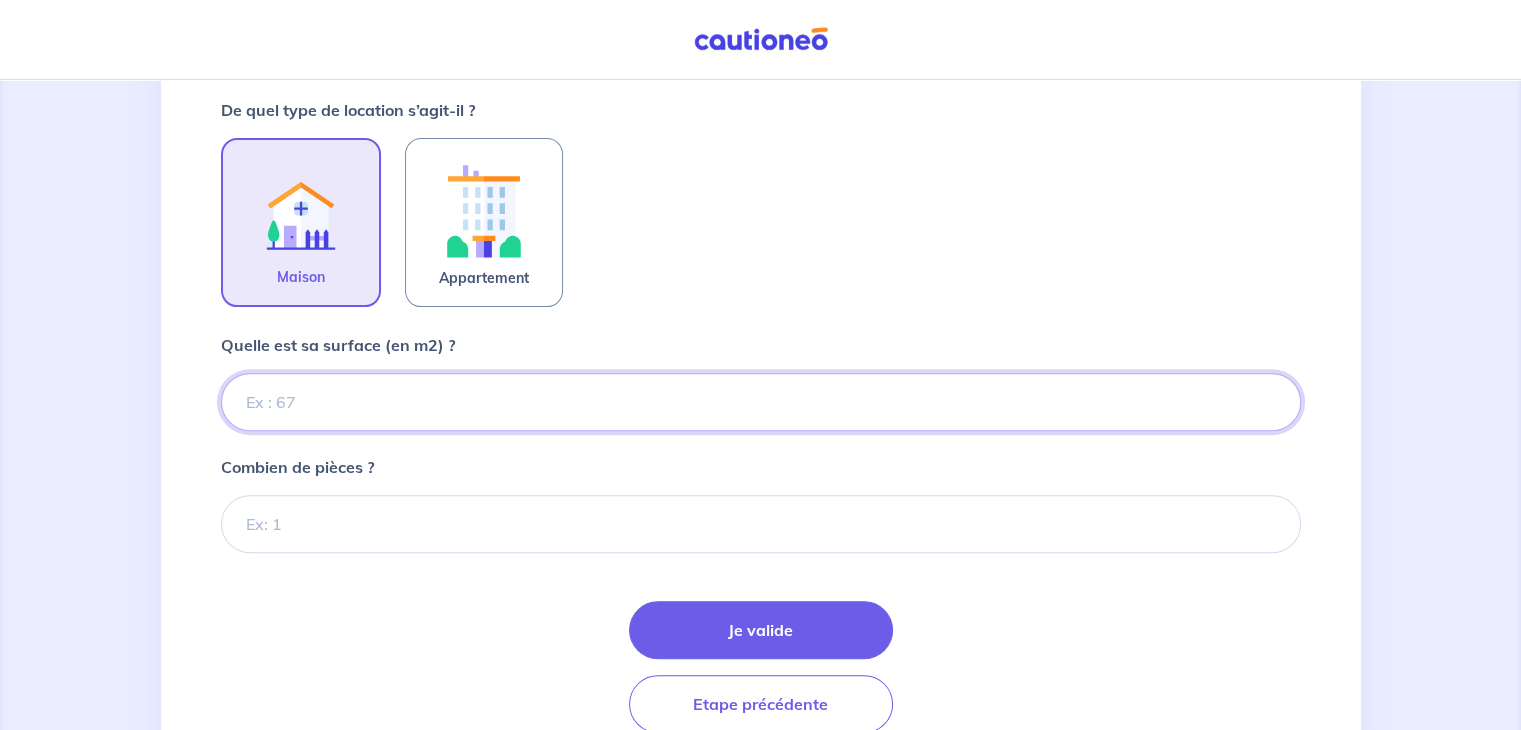 click on "Quelle est sa surface (en m2) ?" at bounding box center [761, 402] 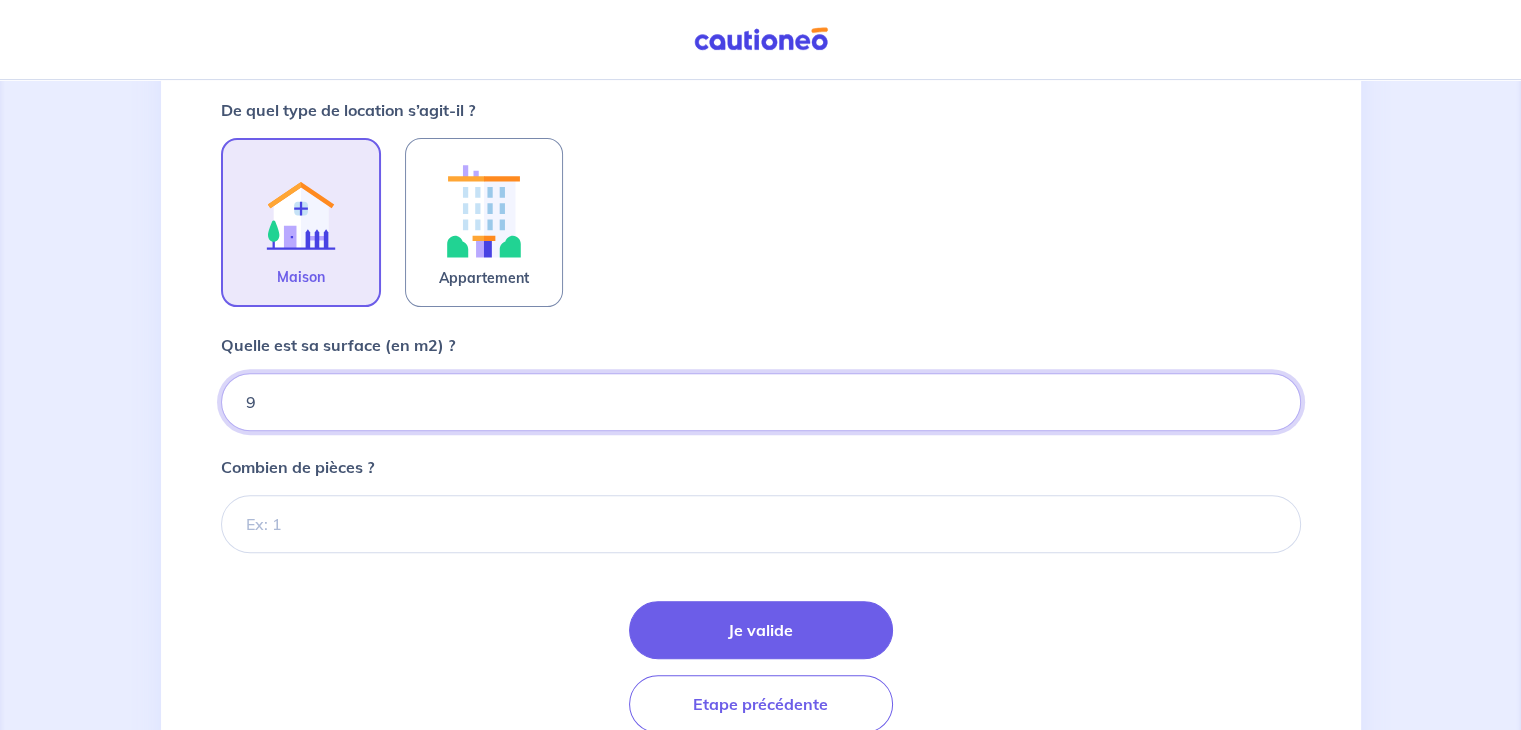 type on "91" 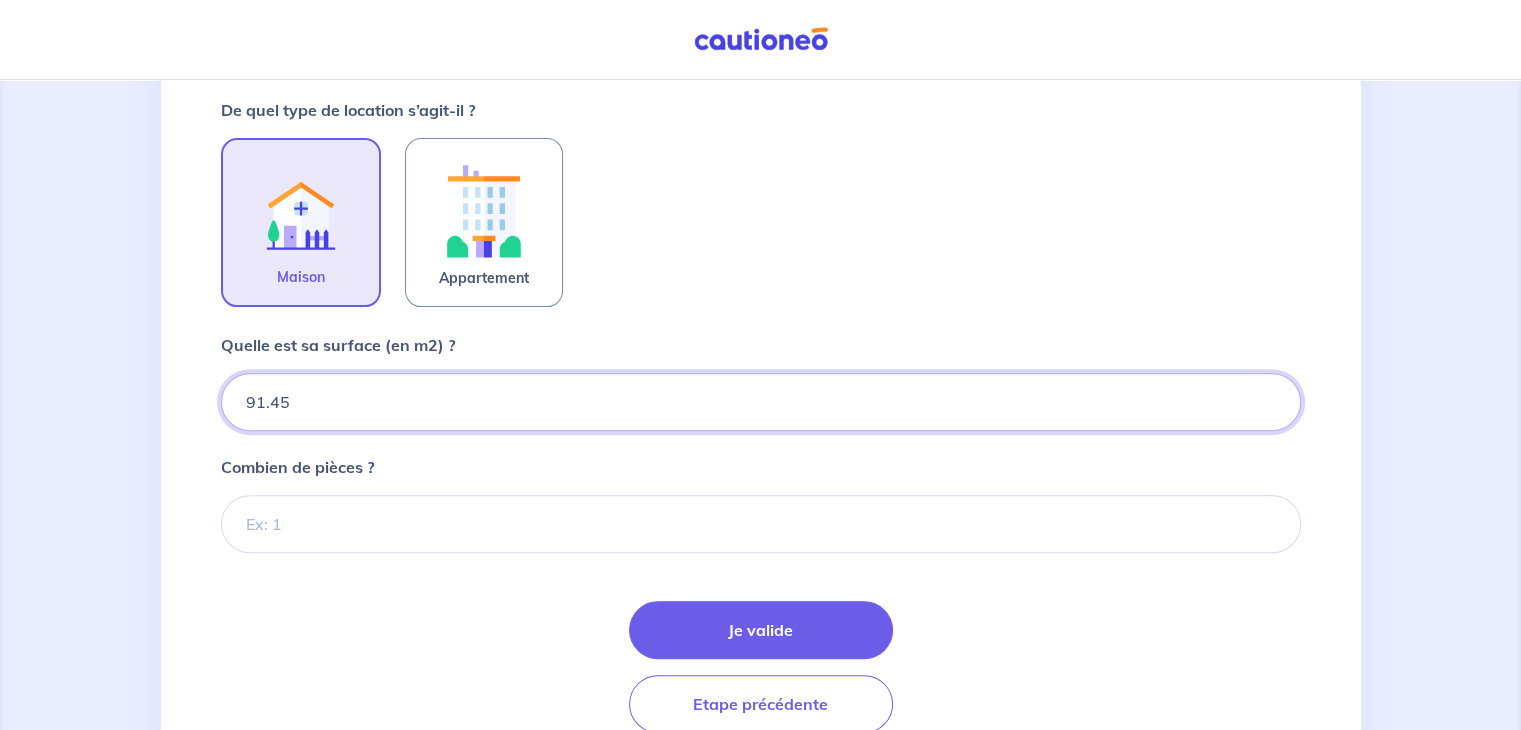 type on "91.45" 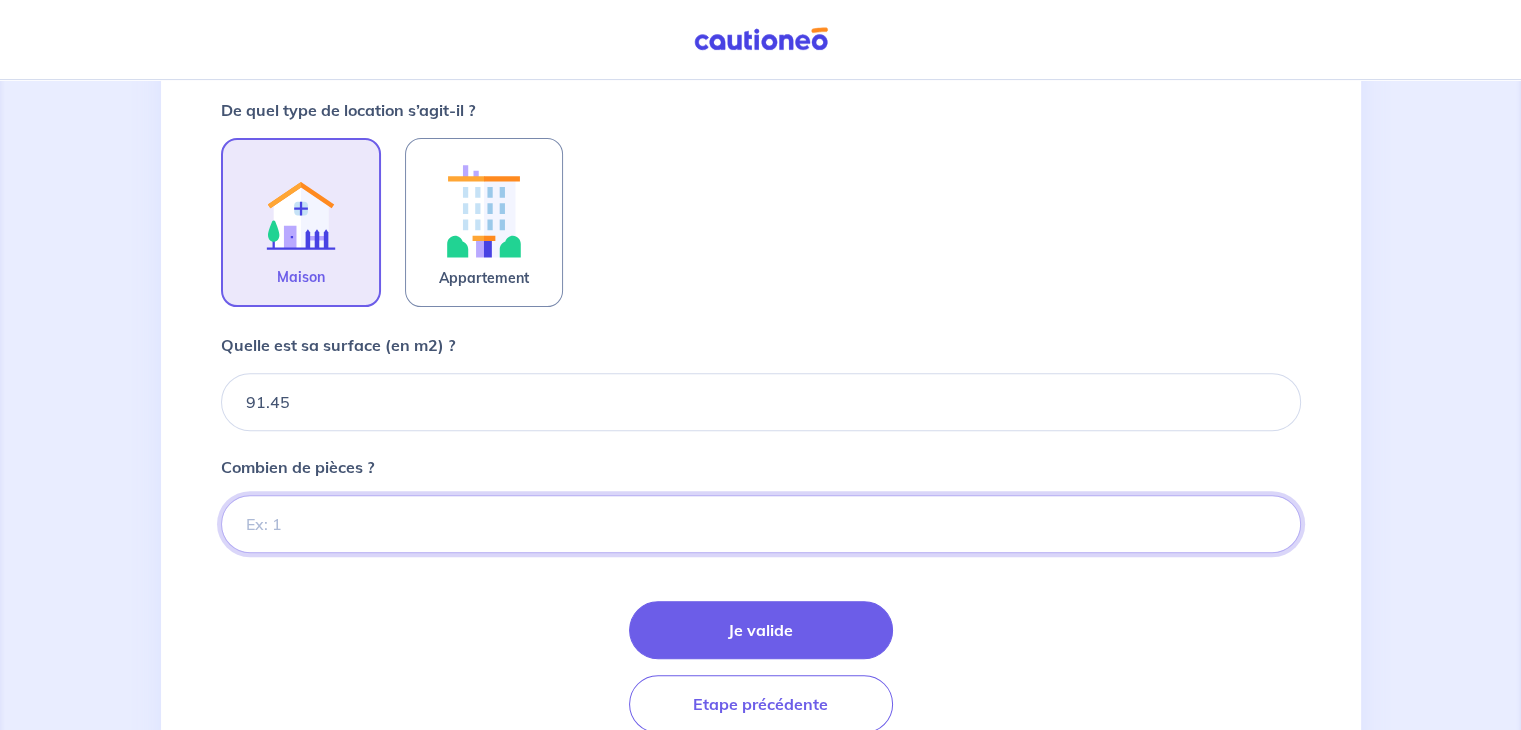 click on "Combien de pièces ?" at bounding box center (761, 524) 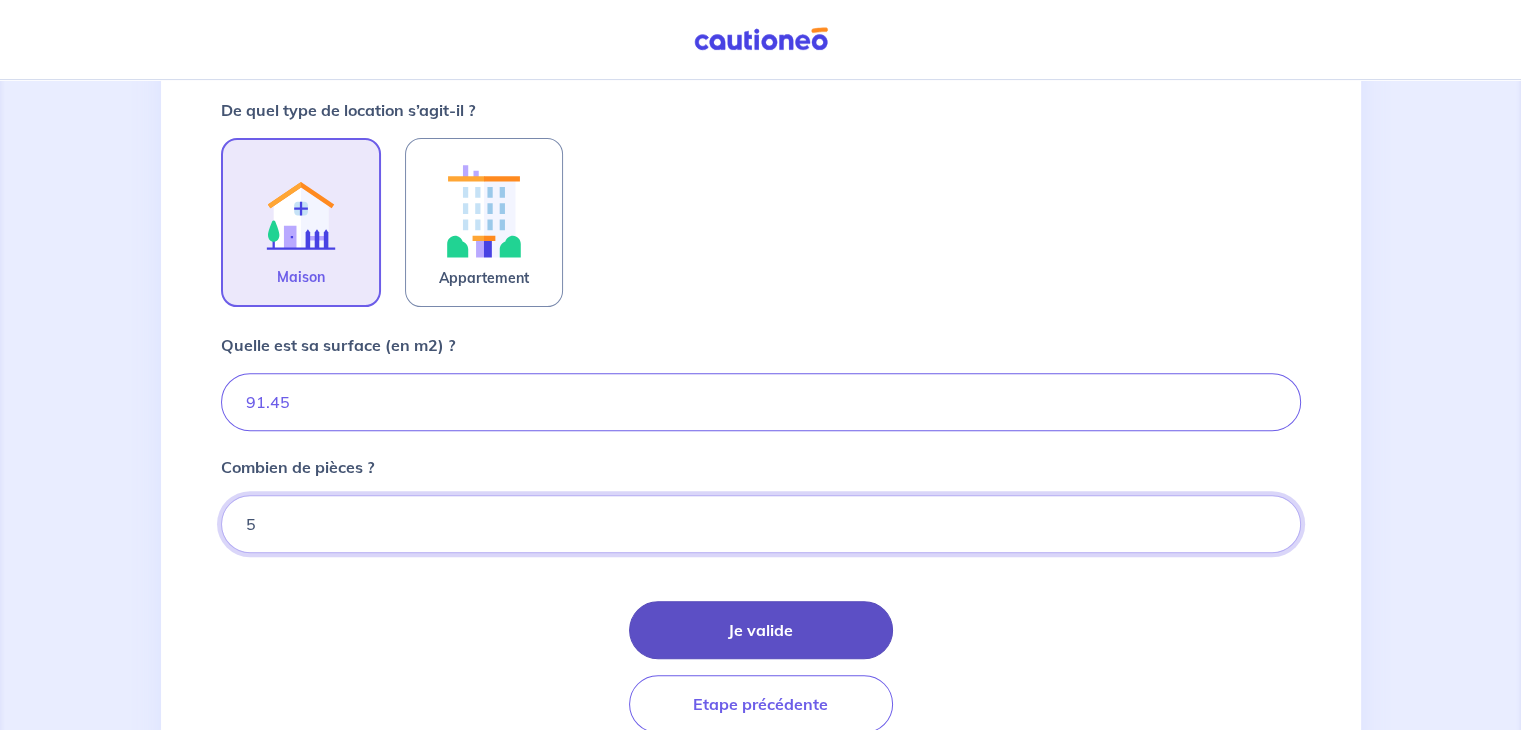 type on "5" 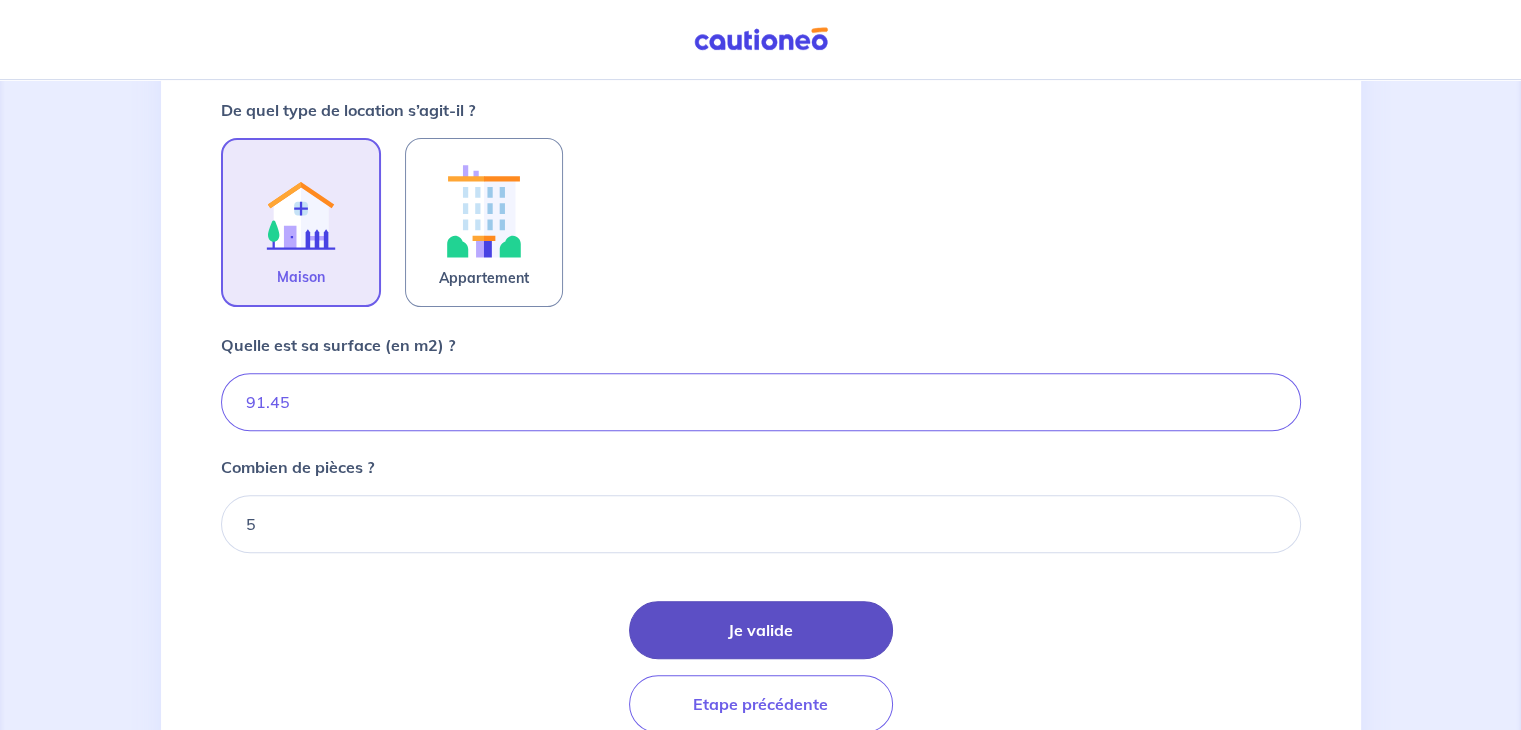 click on "Je valide" at bounding box center (761, 630) 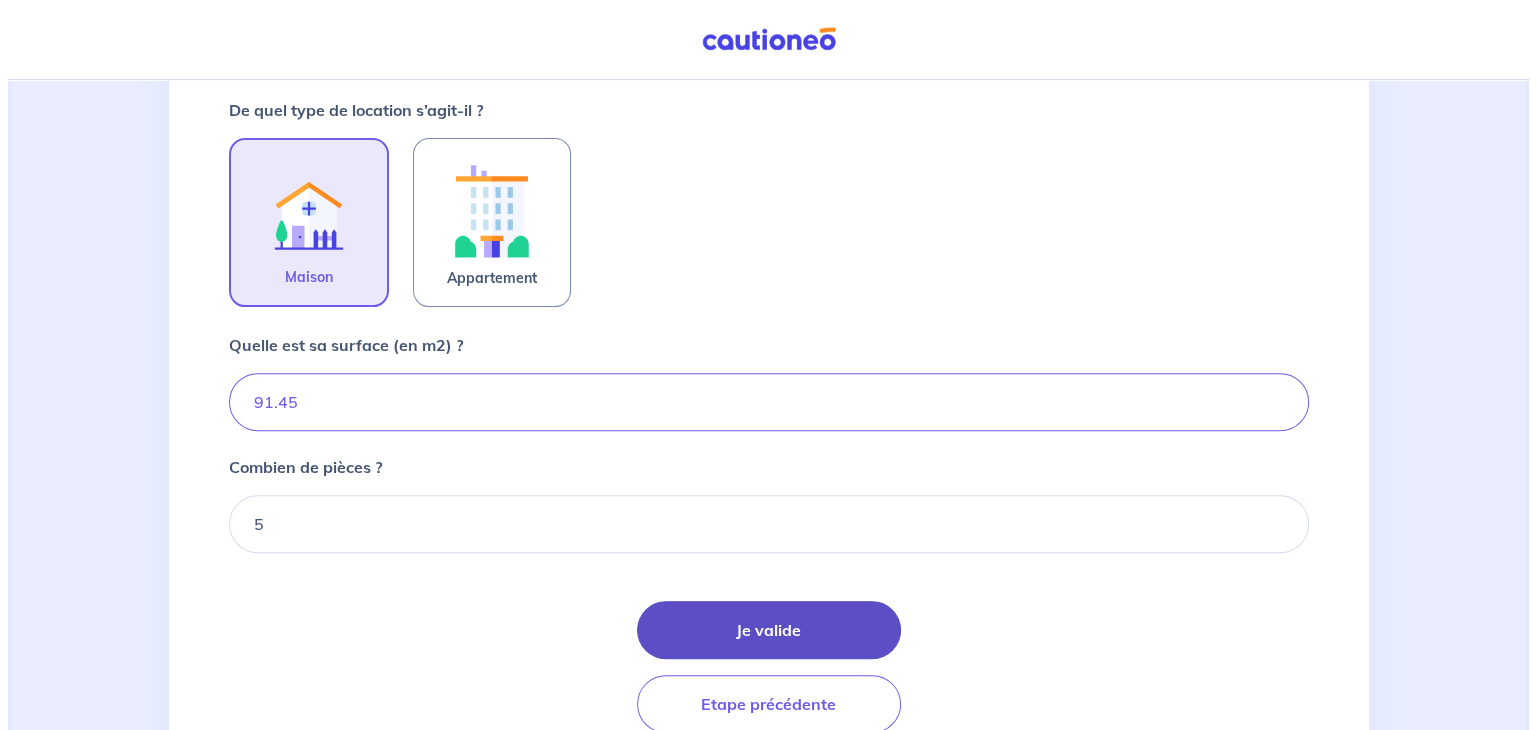 scroll, scrollTop: 0, scrollLeft: 0, axis: both 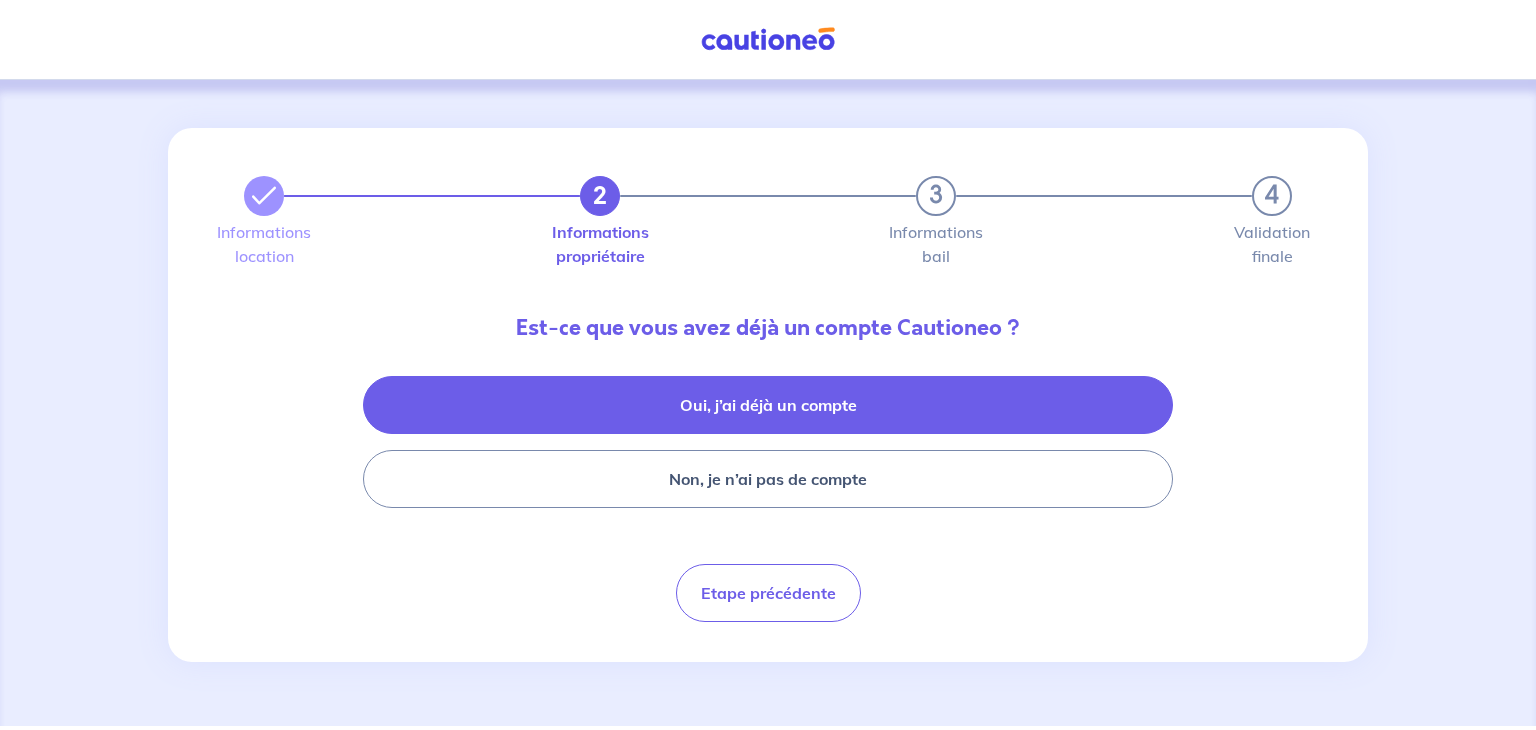 click on "Oui, j’ai déjà un compte" at bounding box center [768, 405] 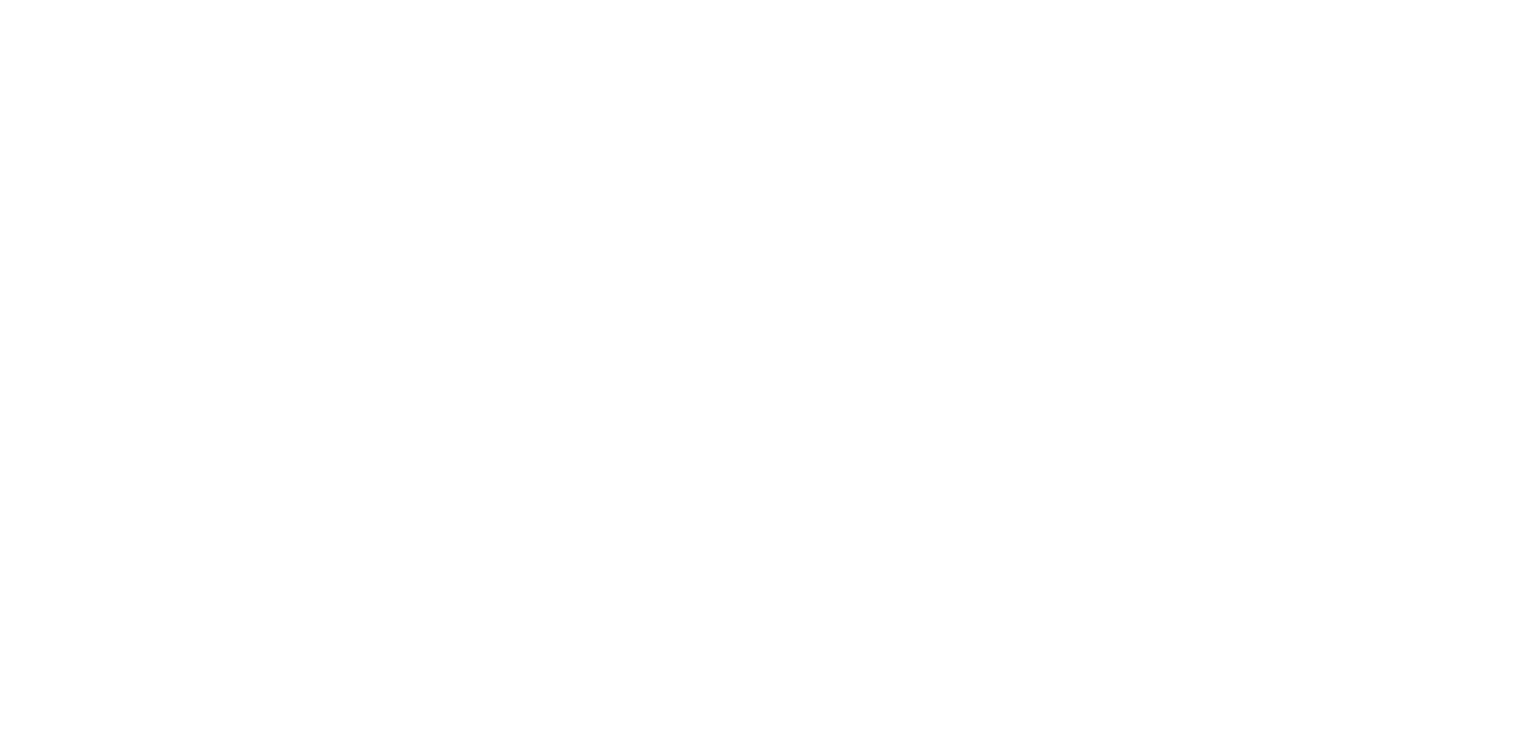 scroll, scrollTop: 0, scrollLeft: 0, axis: both 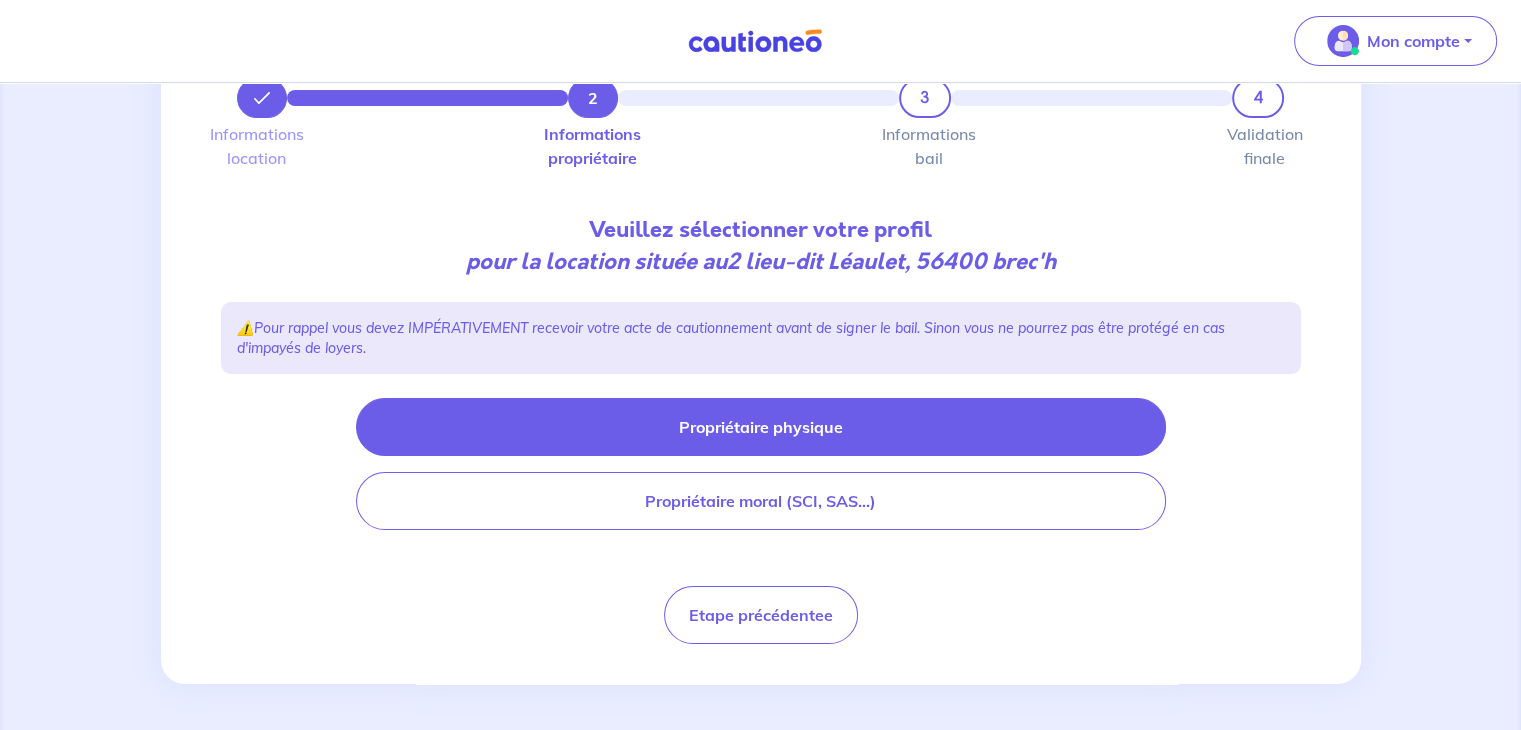 click on "Propriétaire physique" at bounding box center (761, 427) 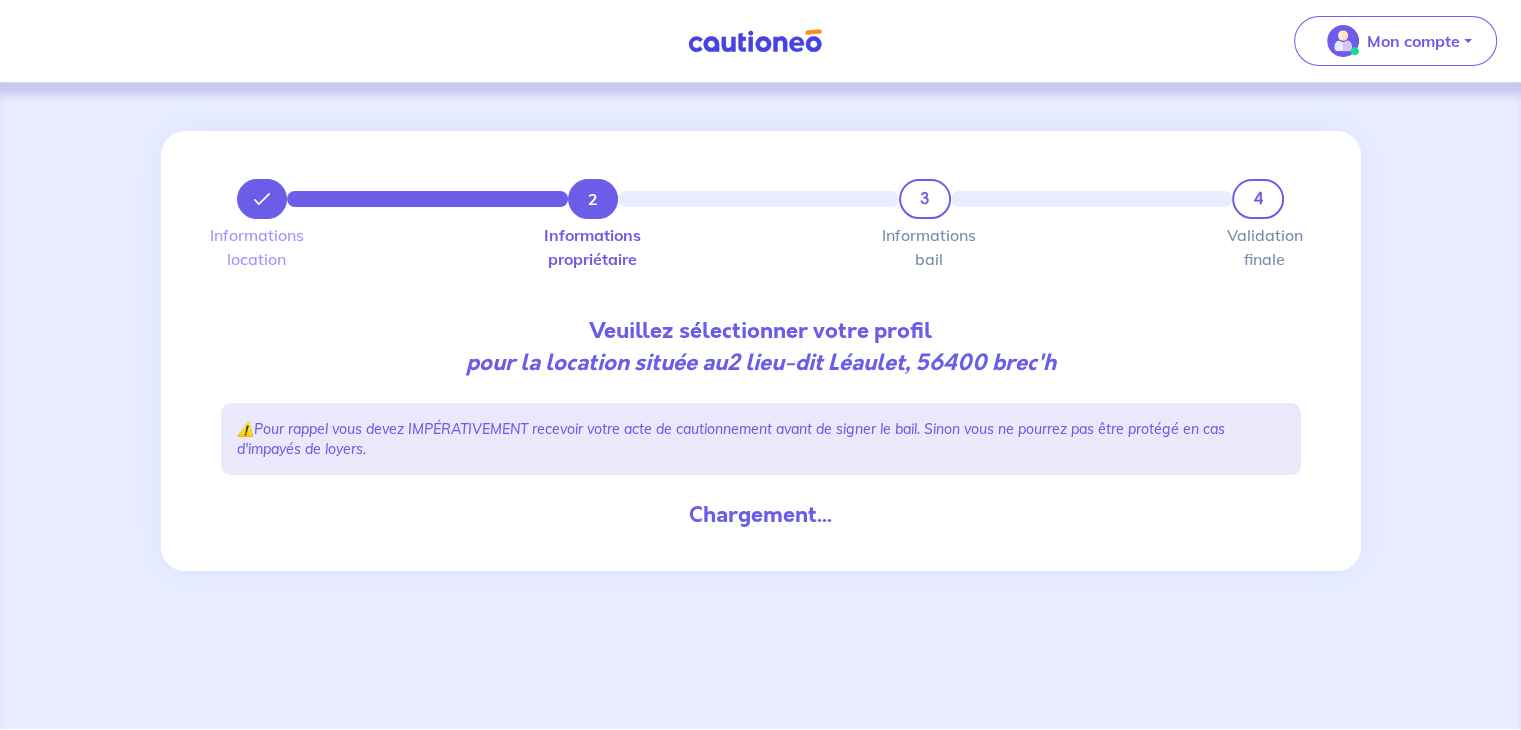 scroll, scrollTop: 0, scrollLeft: 0, axis: both 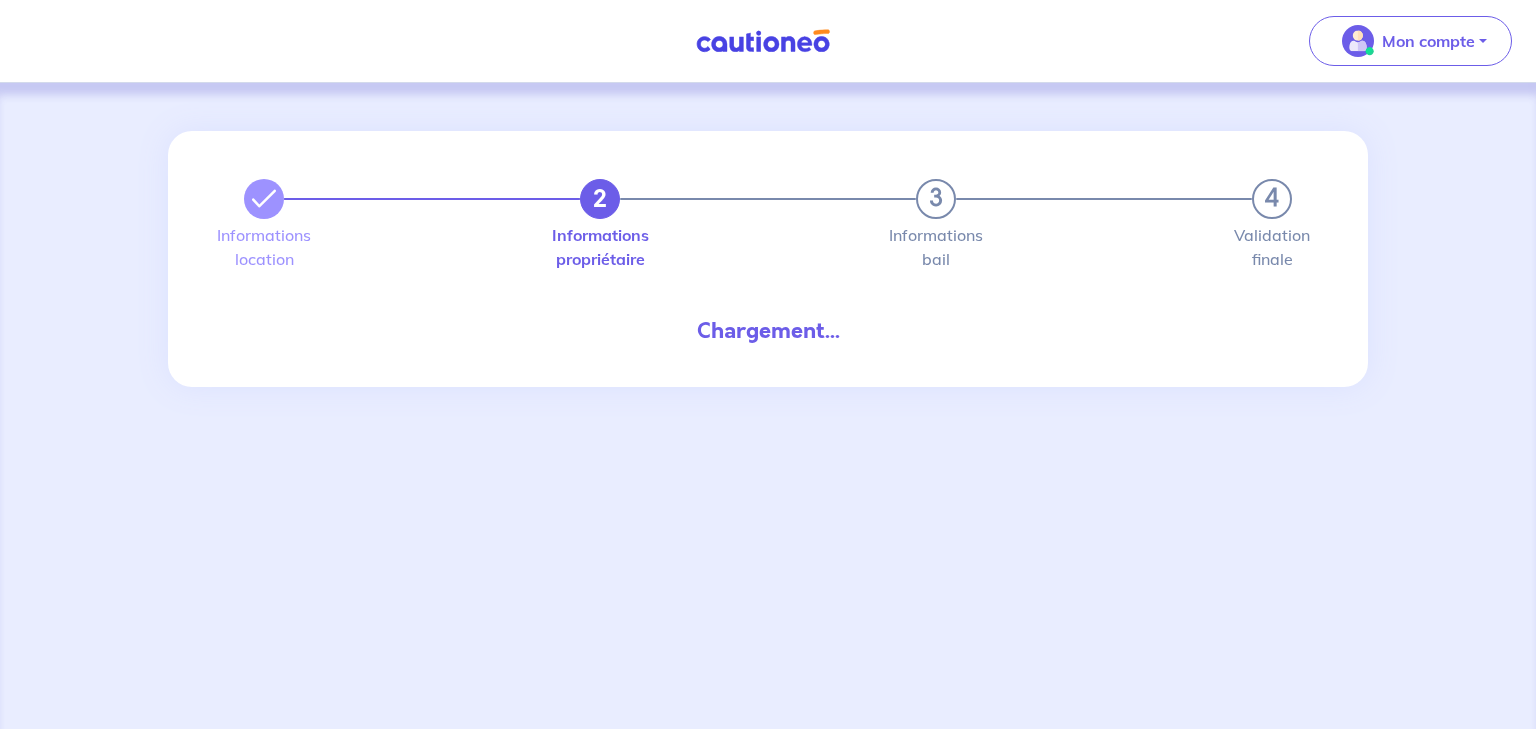 select on "FR" 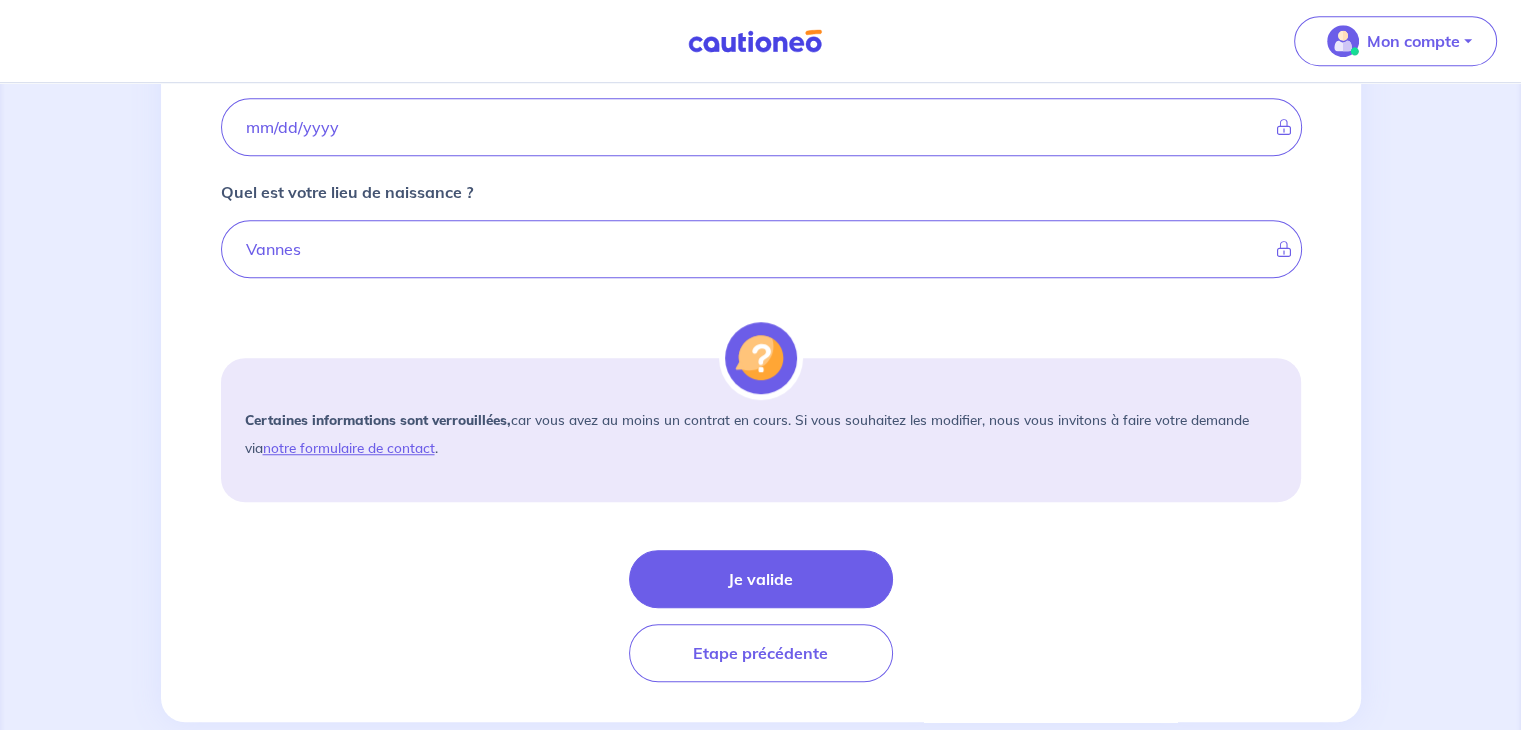 scroll, scrollTop: 1440, scrollLeft: 0, axis: vertical 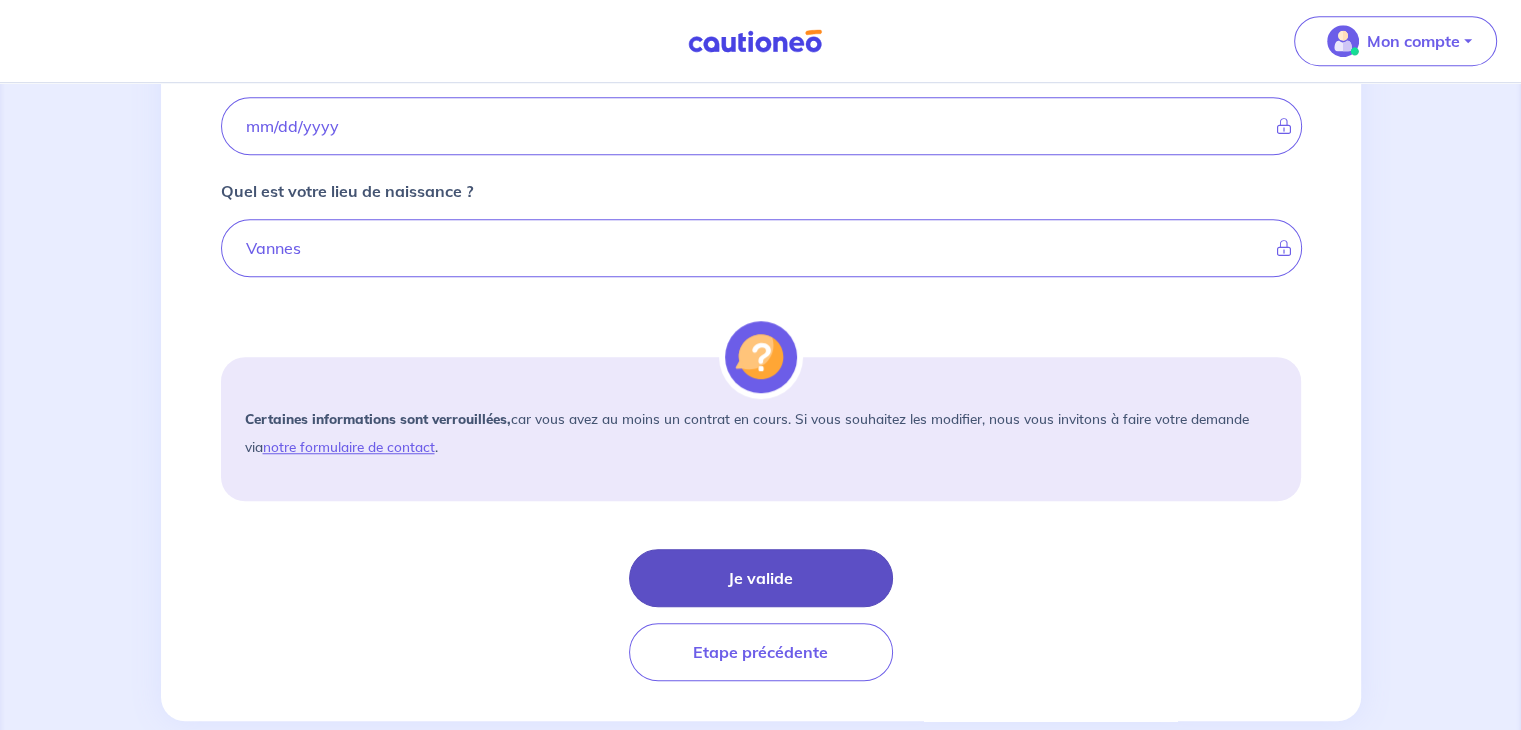 click on "Je valide" at bounding box center [761, 578] 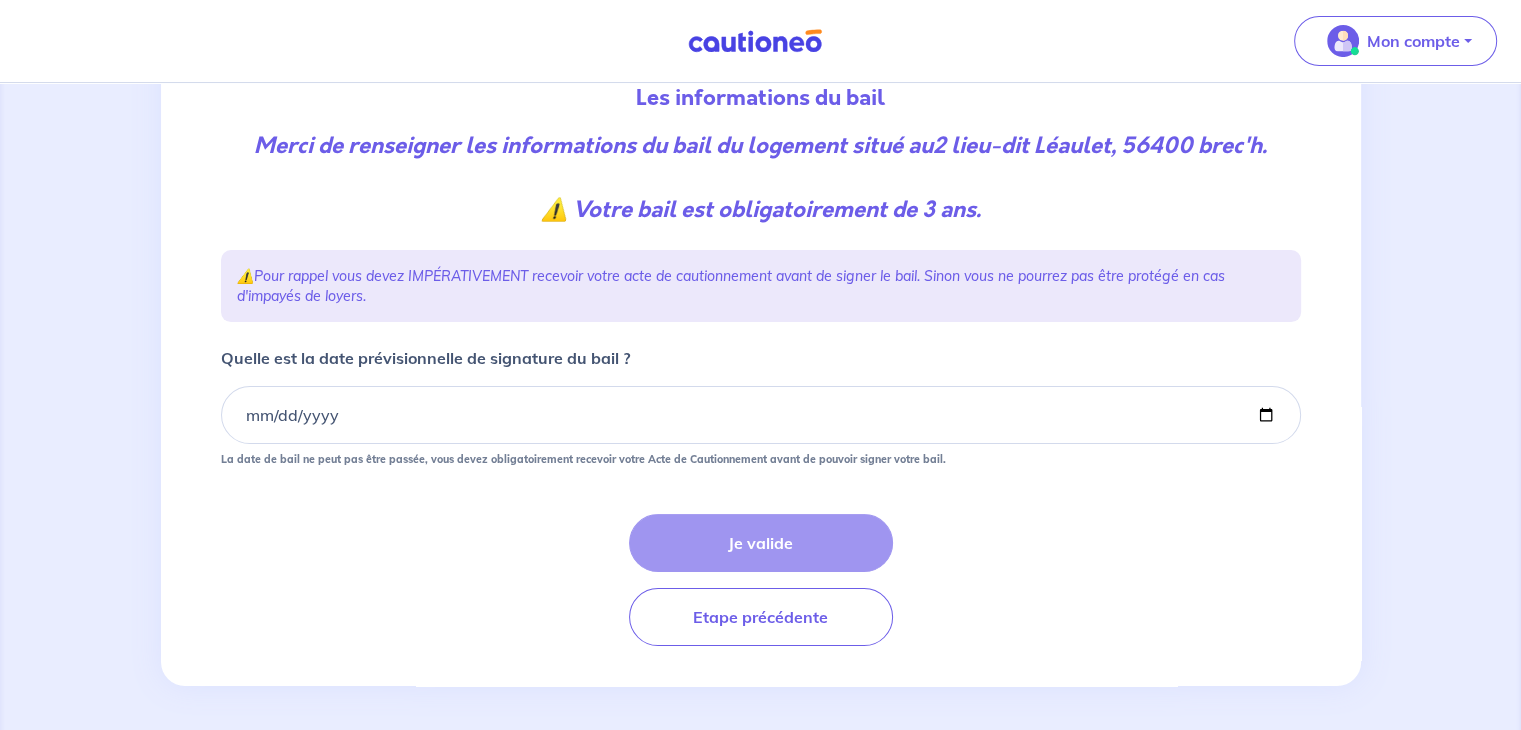 scroll, scrollTop: 236, scrollLeft: 0, axis: vertical 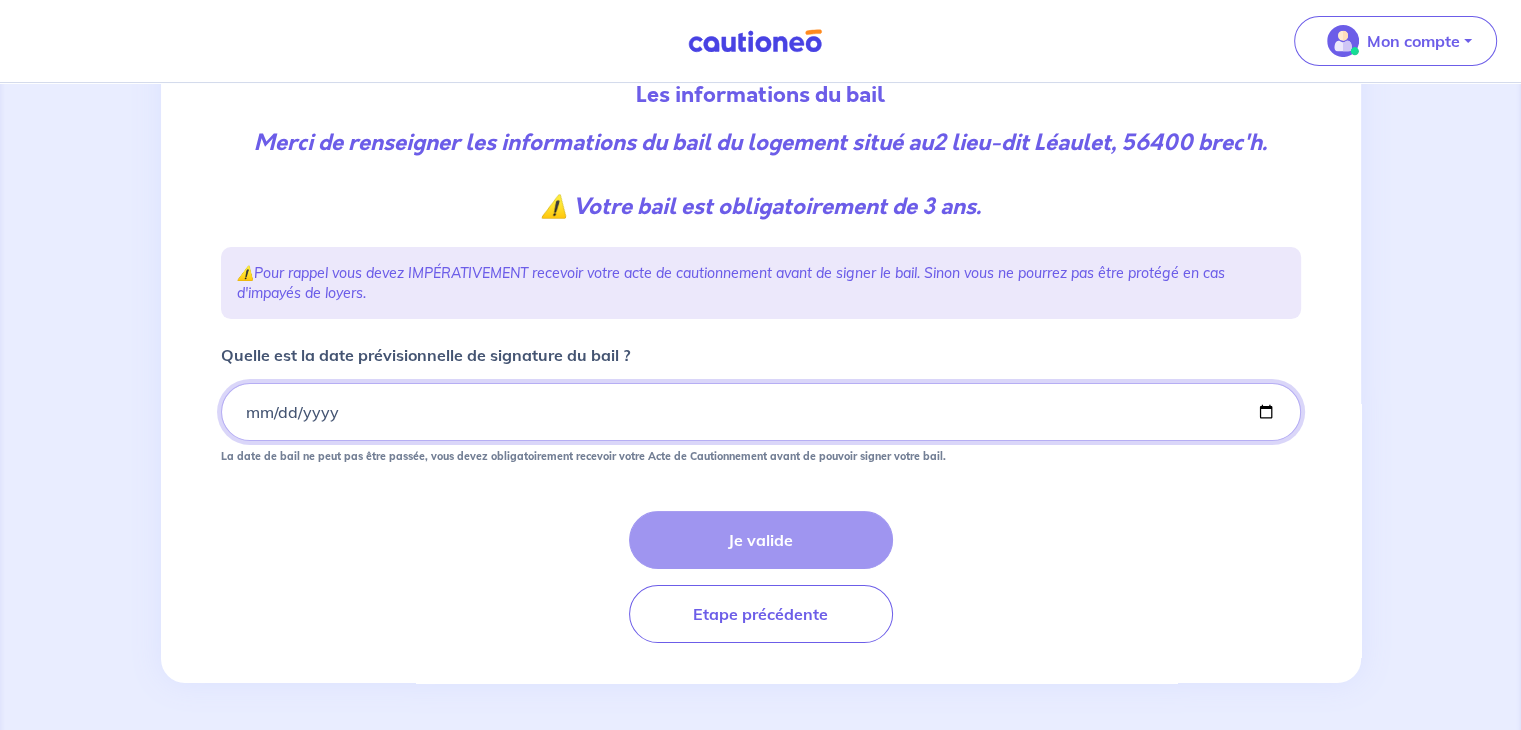 click on "Quelle est la date prévisionnelle de signature du bail ?" at bounding box center (761, 412) 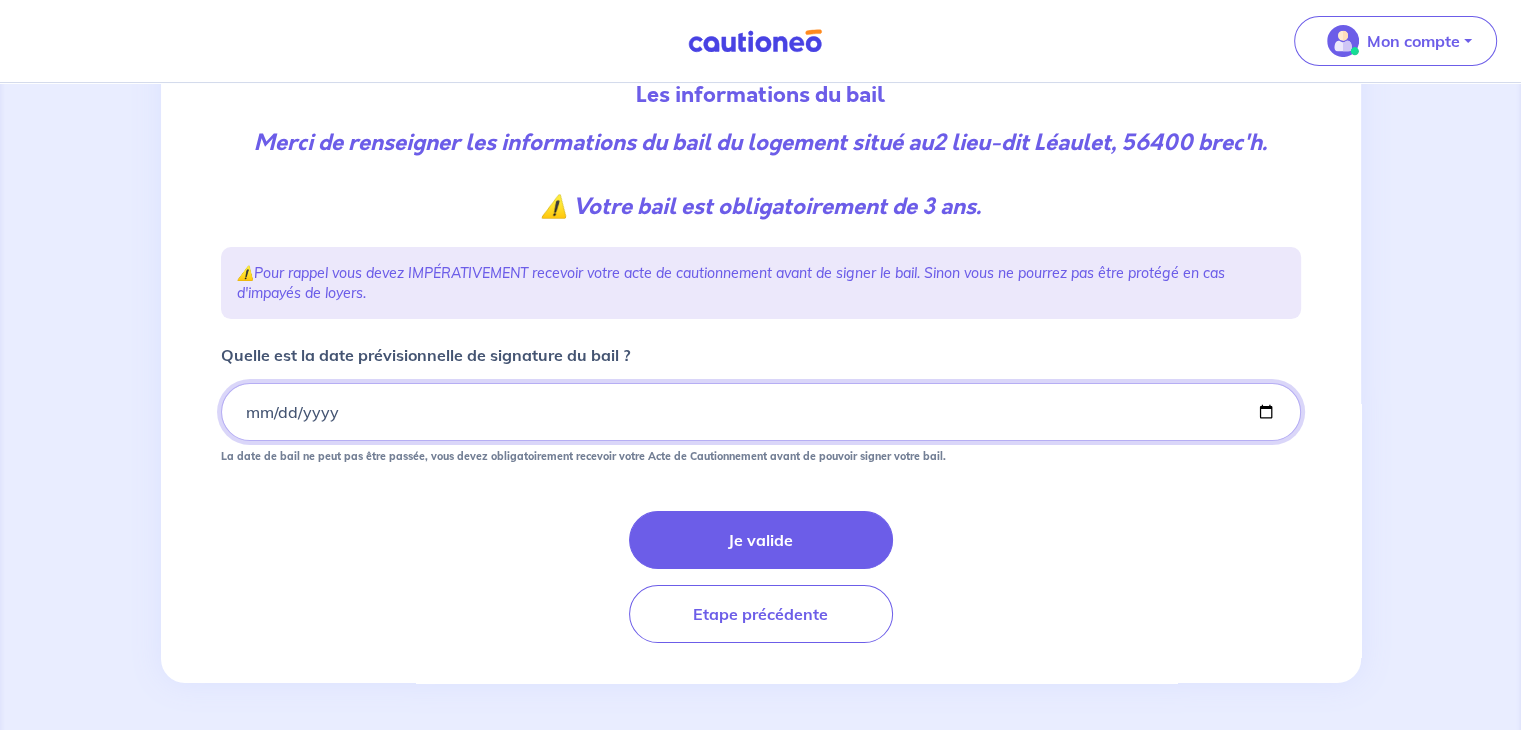 click on "2025-08-09" at bounding box center [761, 412] 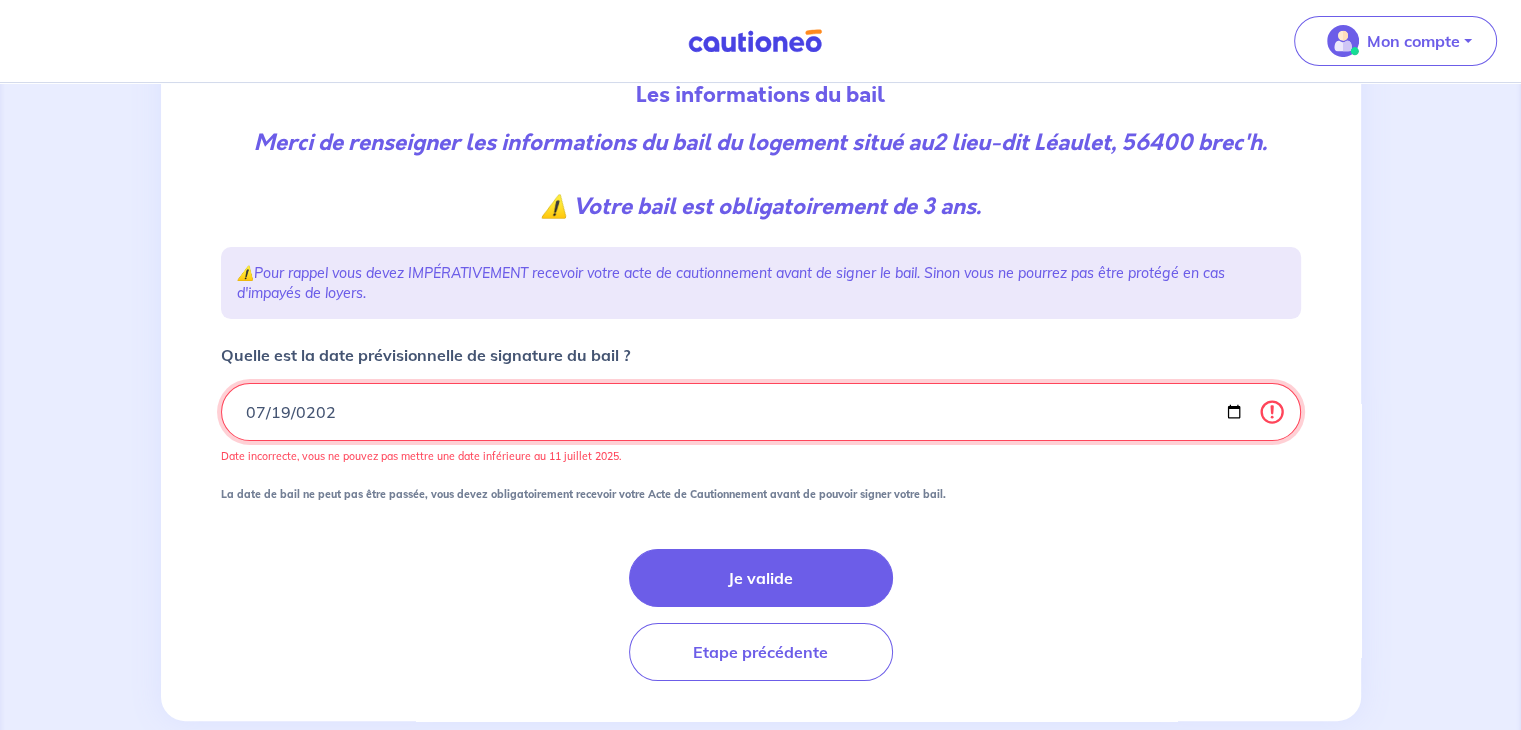 type on "2025-07-19" 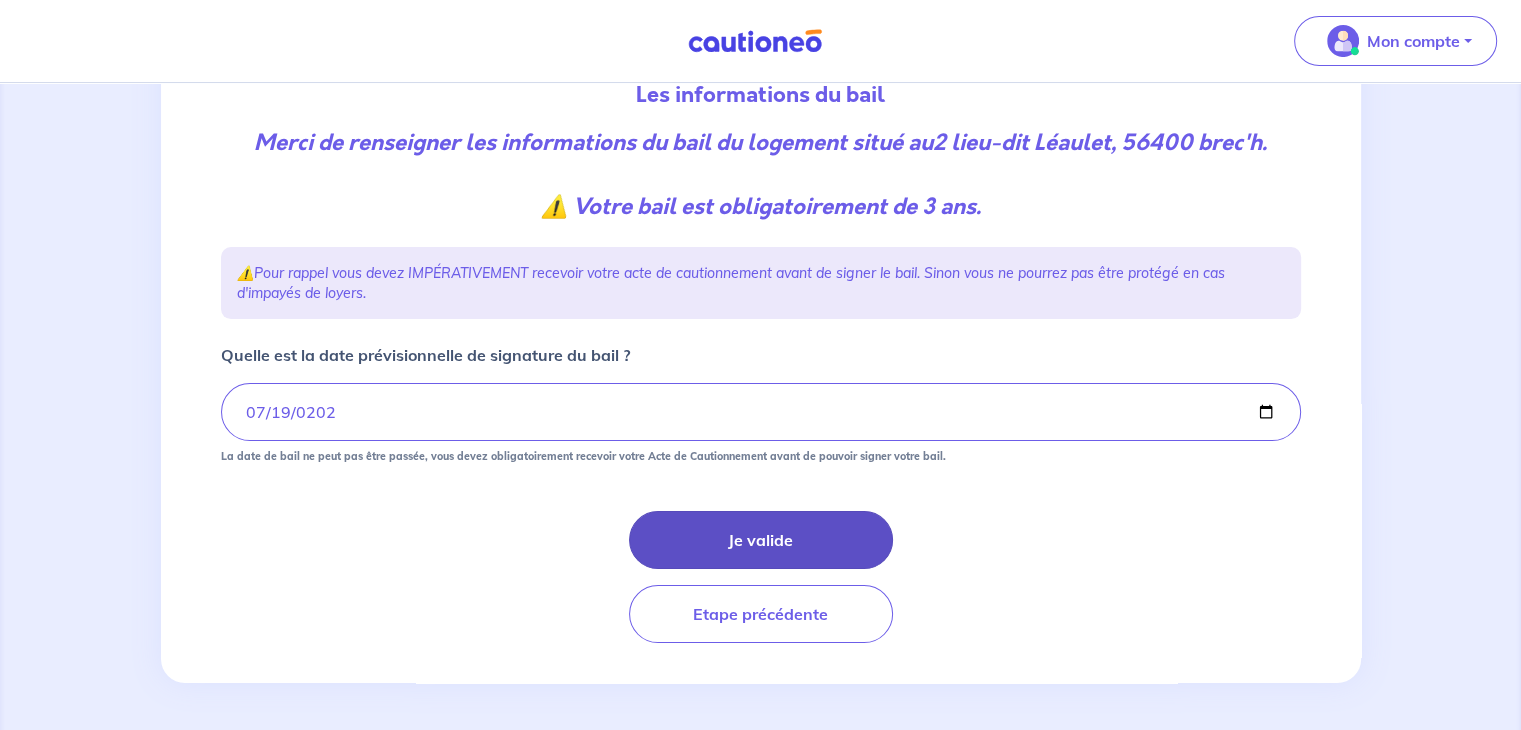 click on "Je valide" at bounding box center [761, 540] 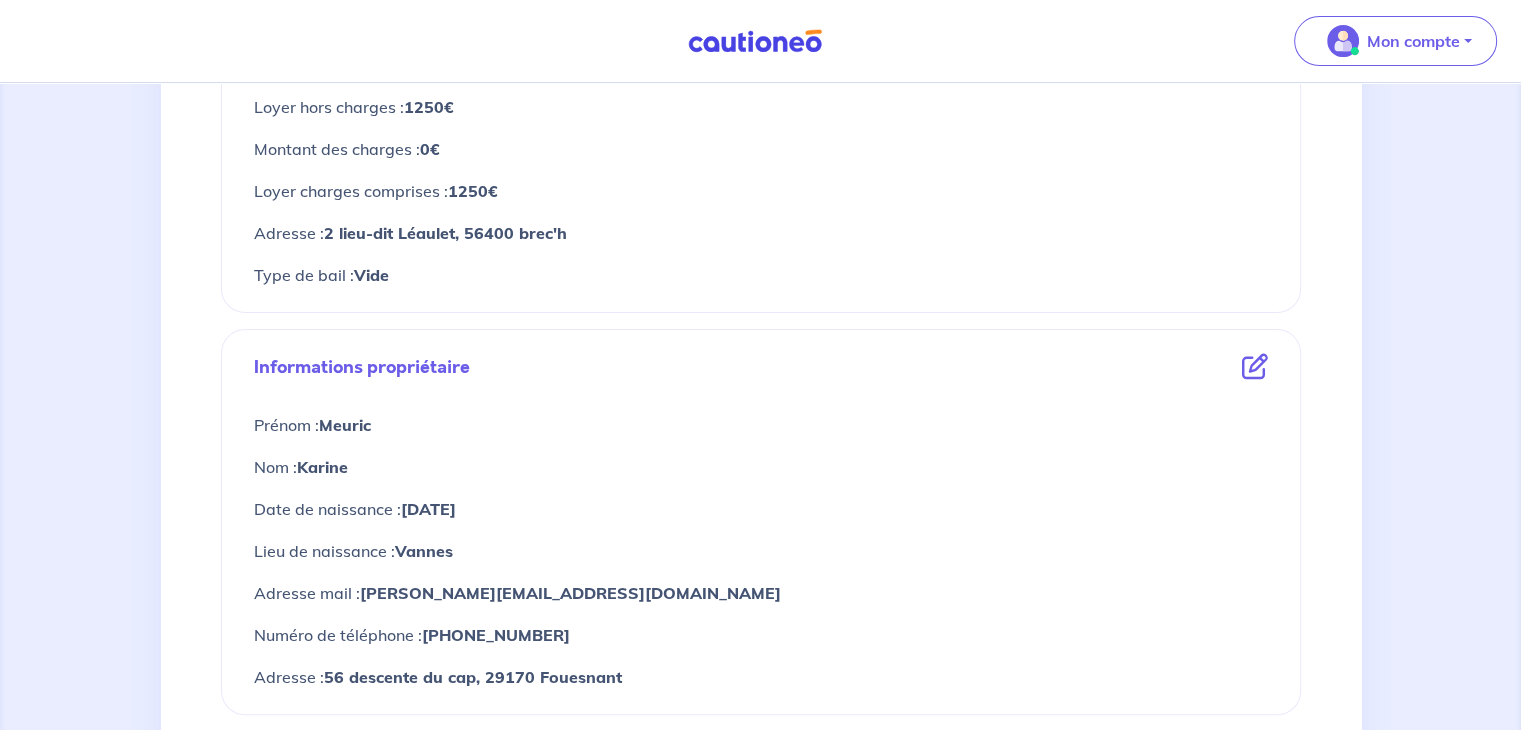 scroll, scrollTop: 480, scrollLeft: 0, axis: vertical 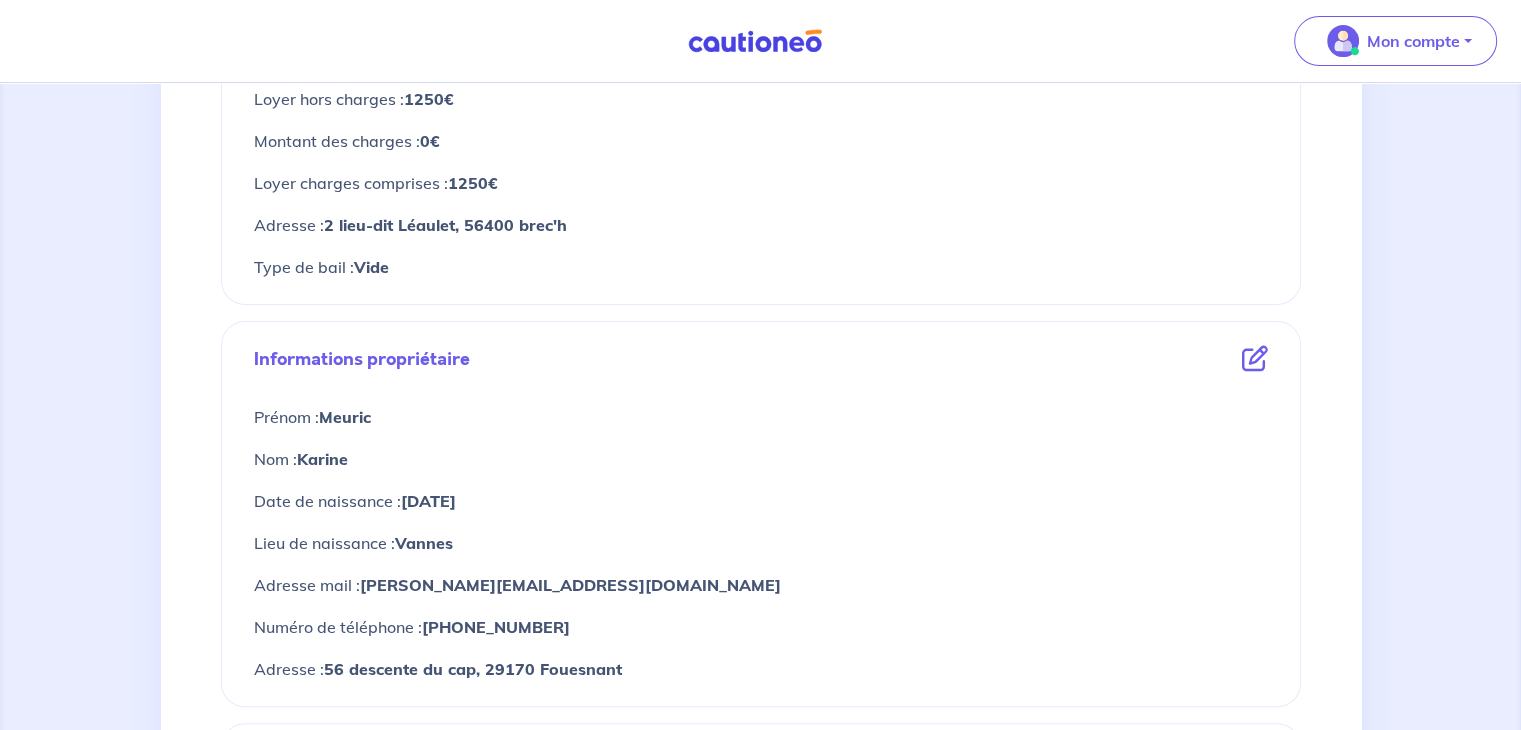 click at bounding box center [1255, 359] 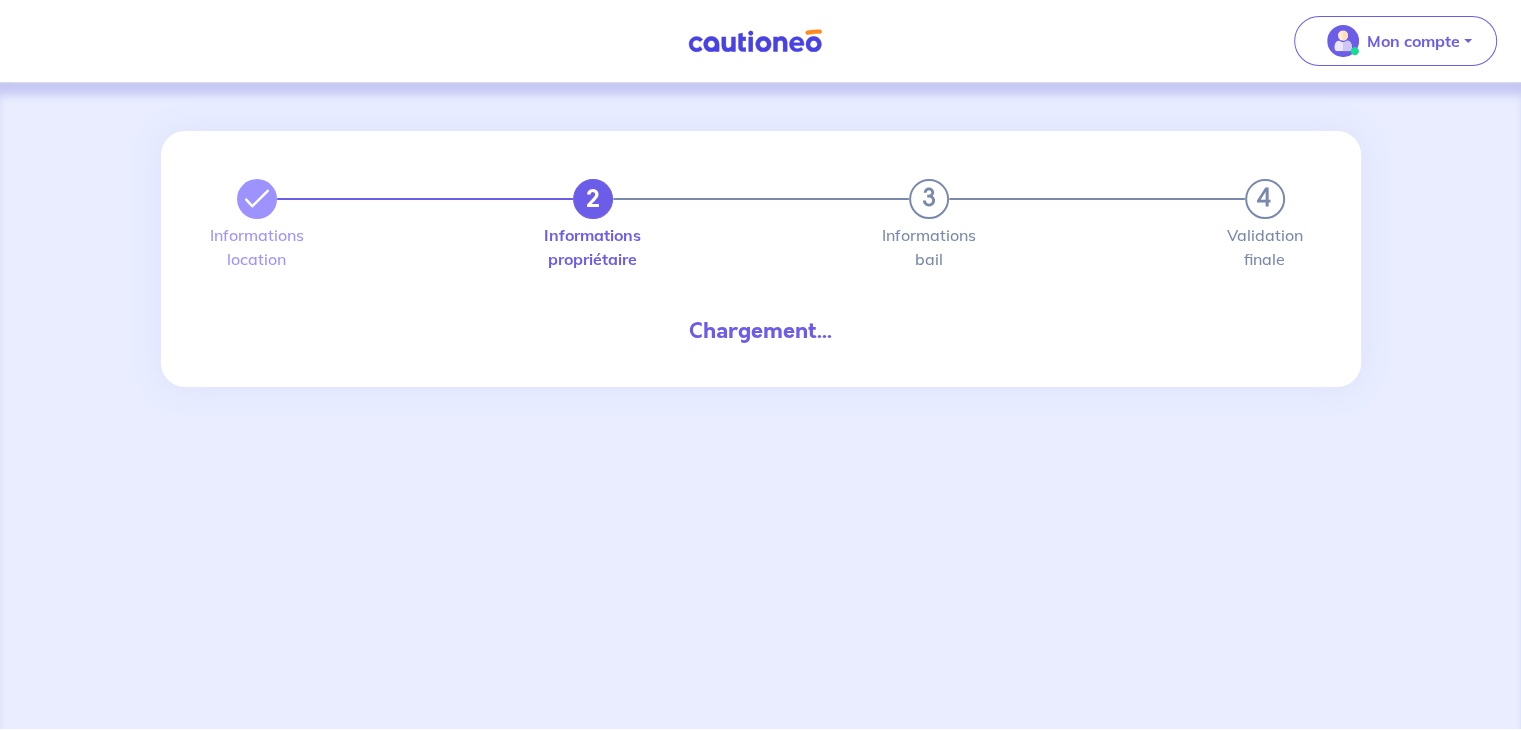 scroll, scrollTop: 0, scrollLeft: 0, axis: both 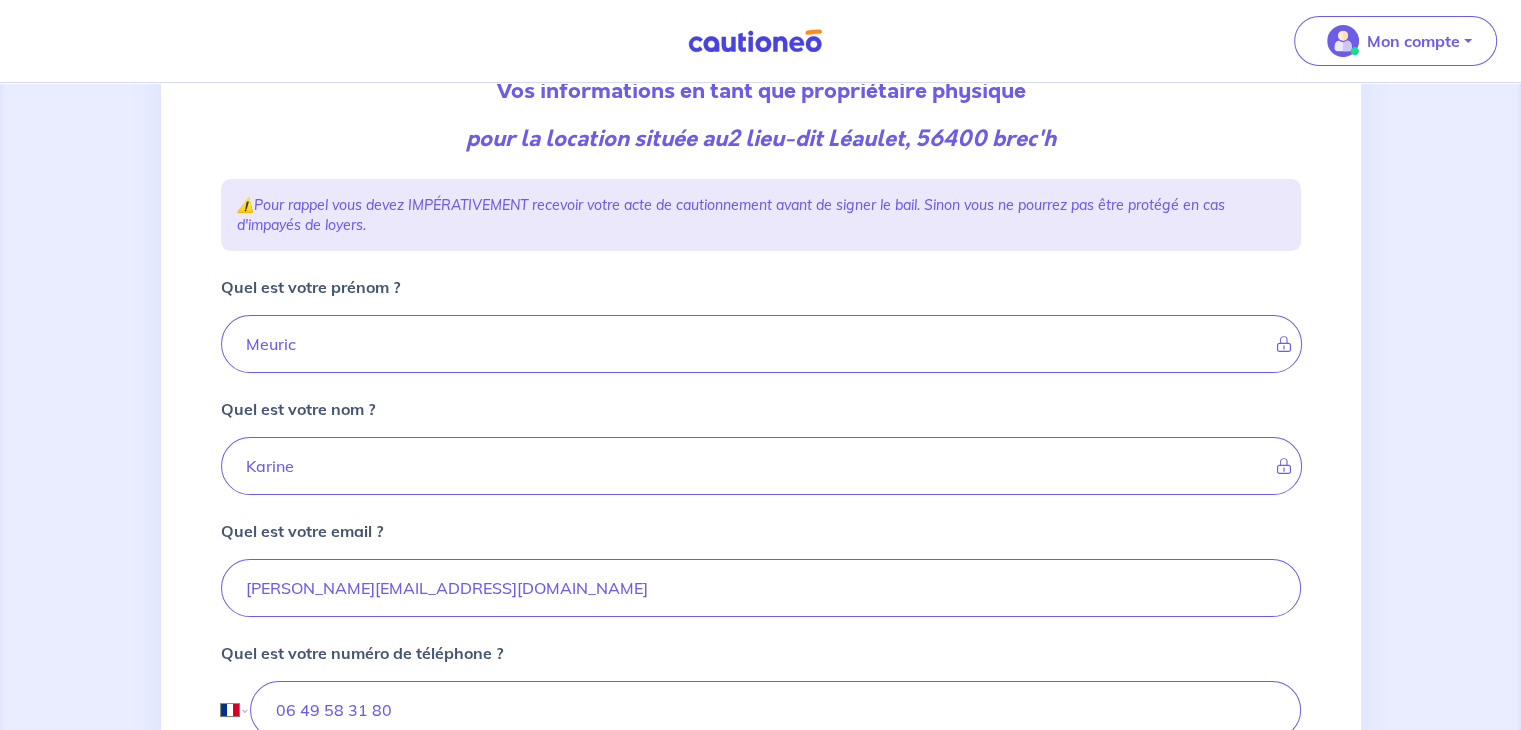 click at bounding box center [1277, 344] 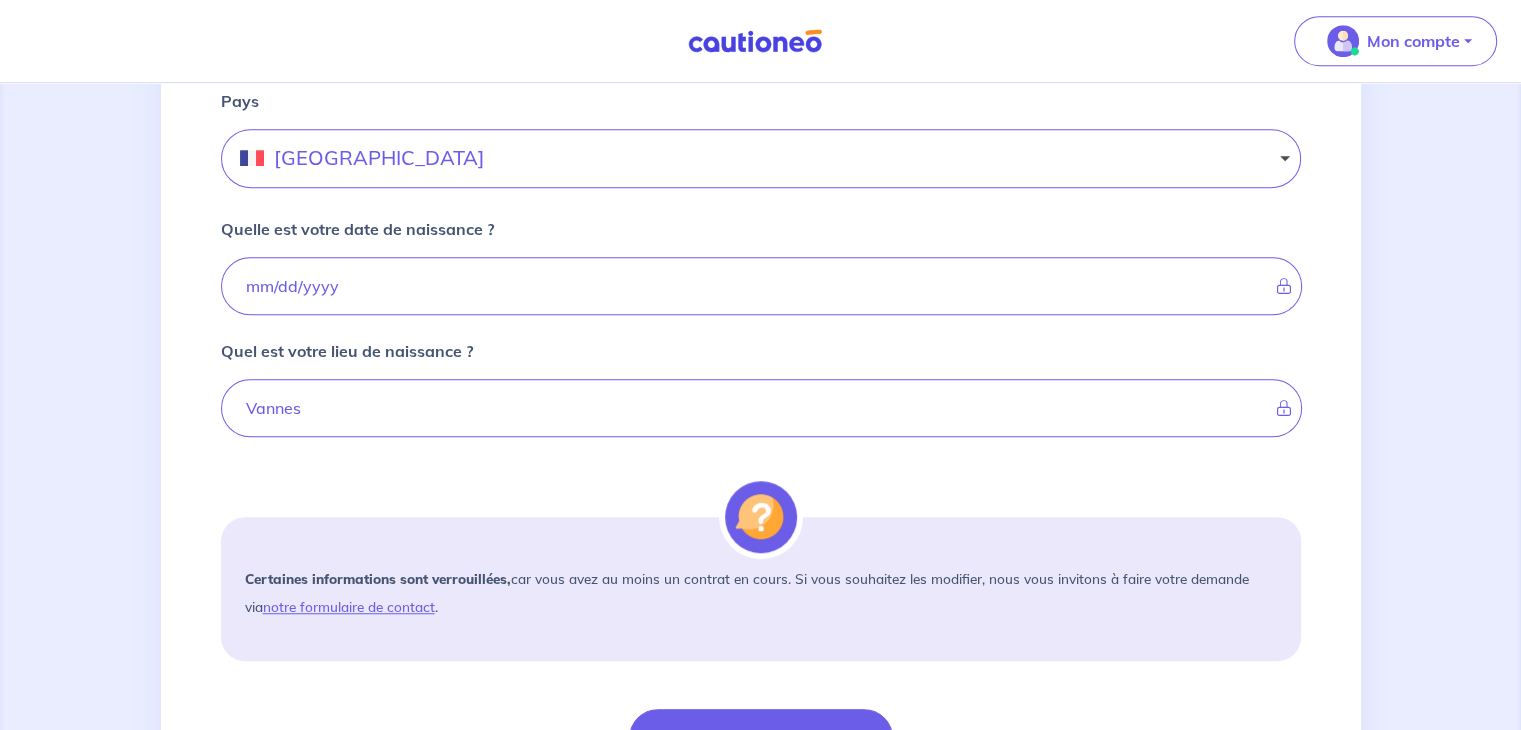 scroll, scrollTop: 1320, scrollLeft: 0, axis: vertical 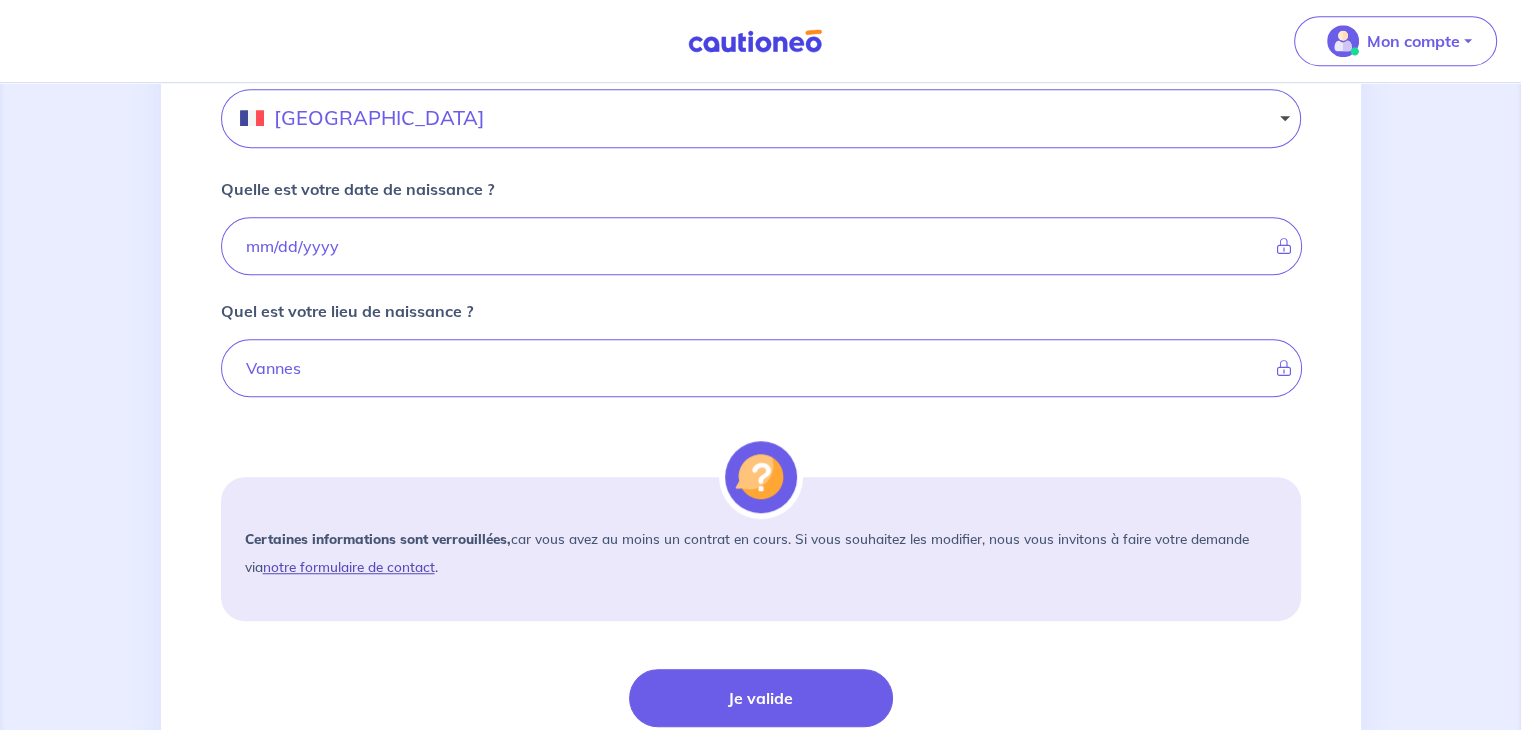 click on "notre formulaire de contact" at bounding box center [349, 566] 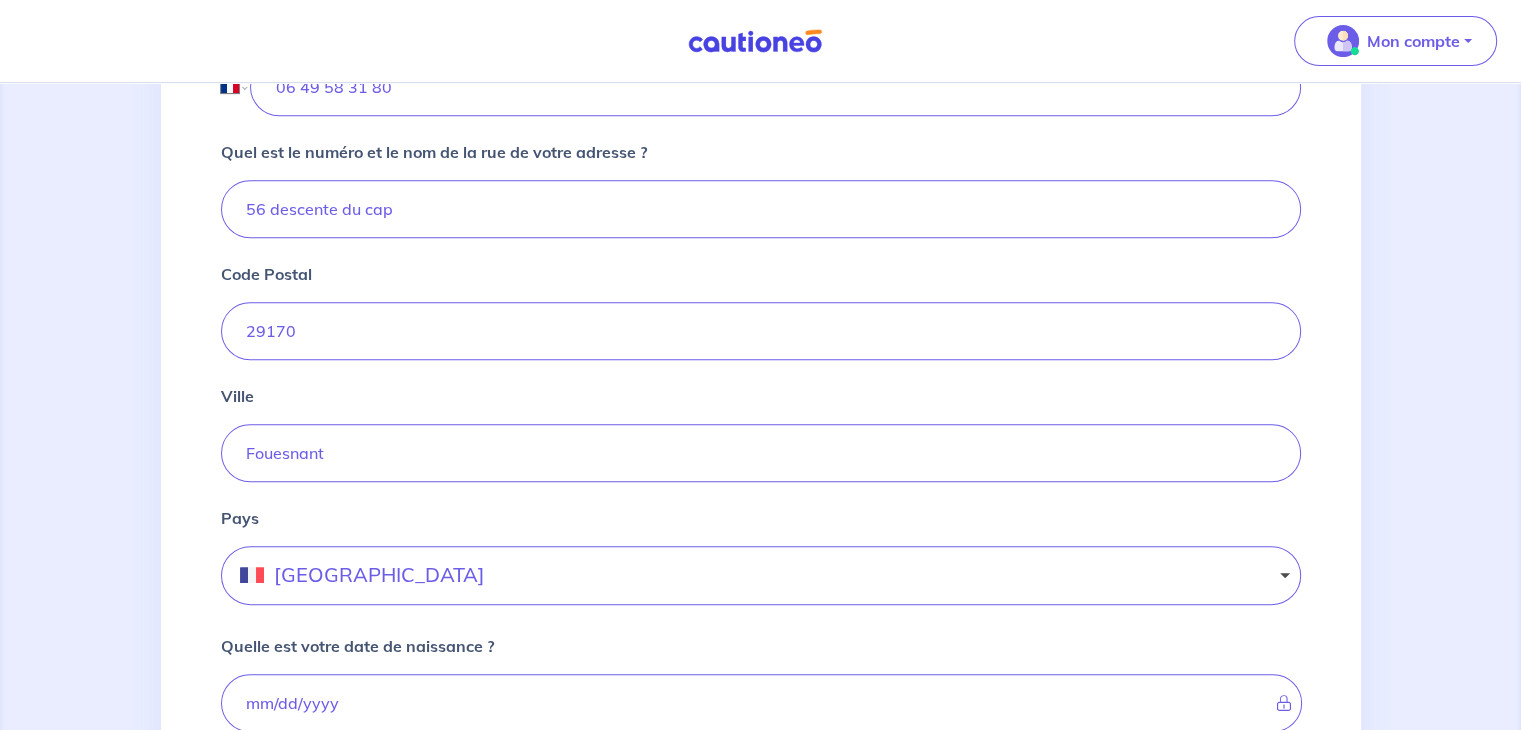 scroll, scrollTop: 840, scrollLeft: 0, axis: vertical 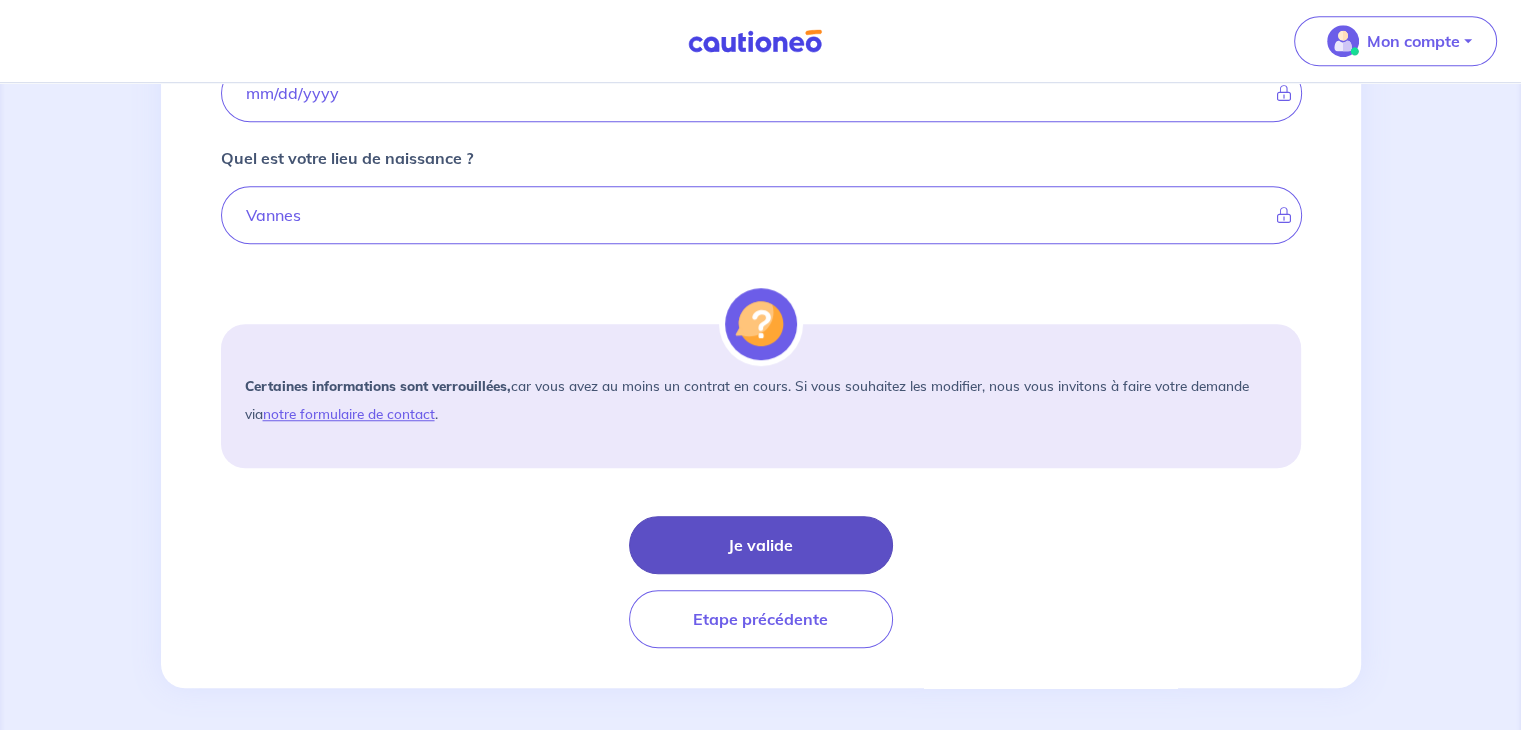 click on "Je valide" at bounding box center (761, 545) 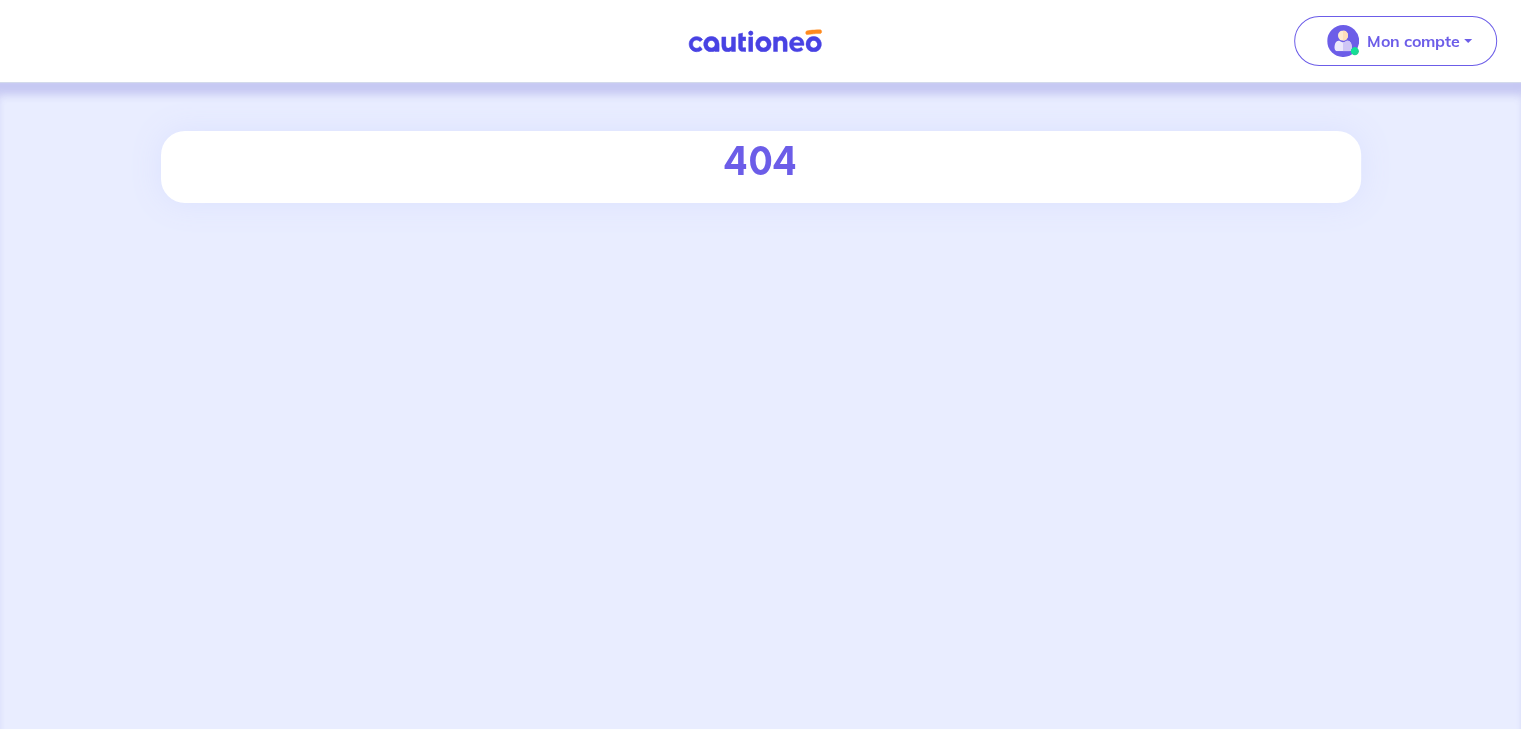 scroll, scrollTop: 0, scrollLeft: 0, axis: both 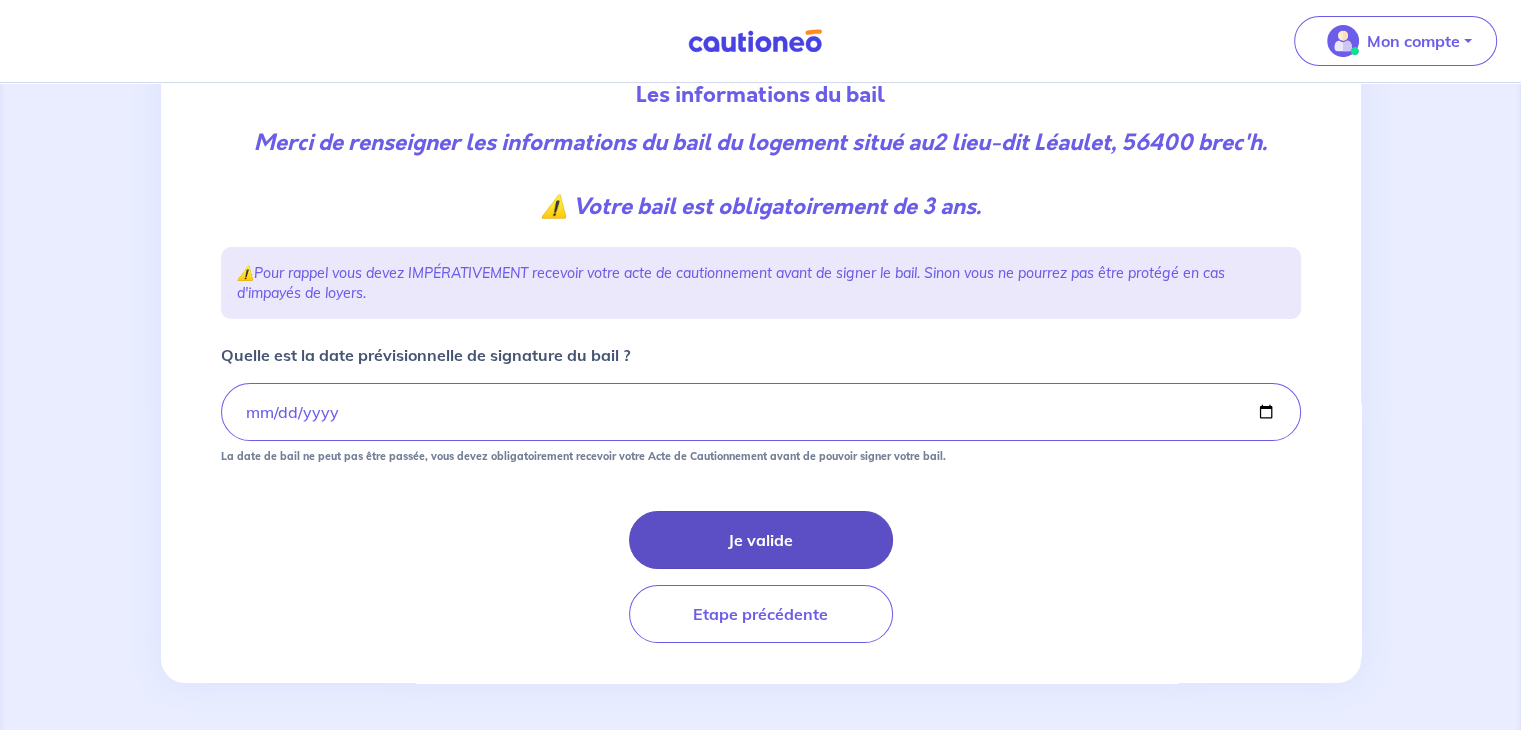 click on "Je valide" at bounding box center [761, 540] 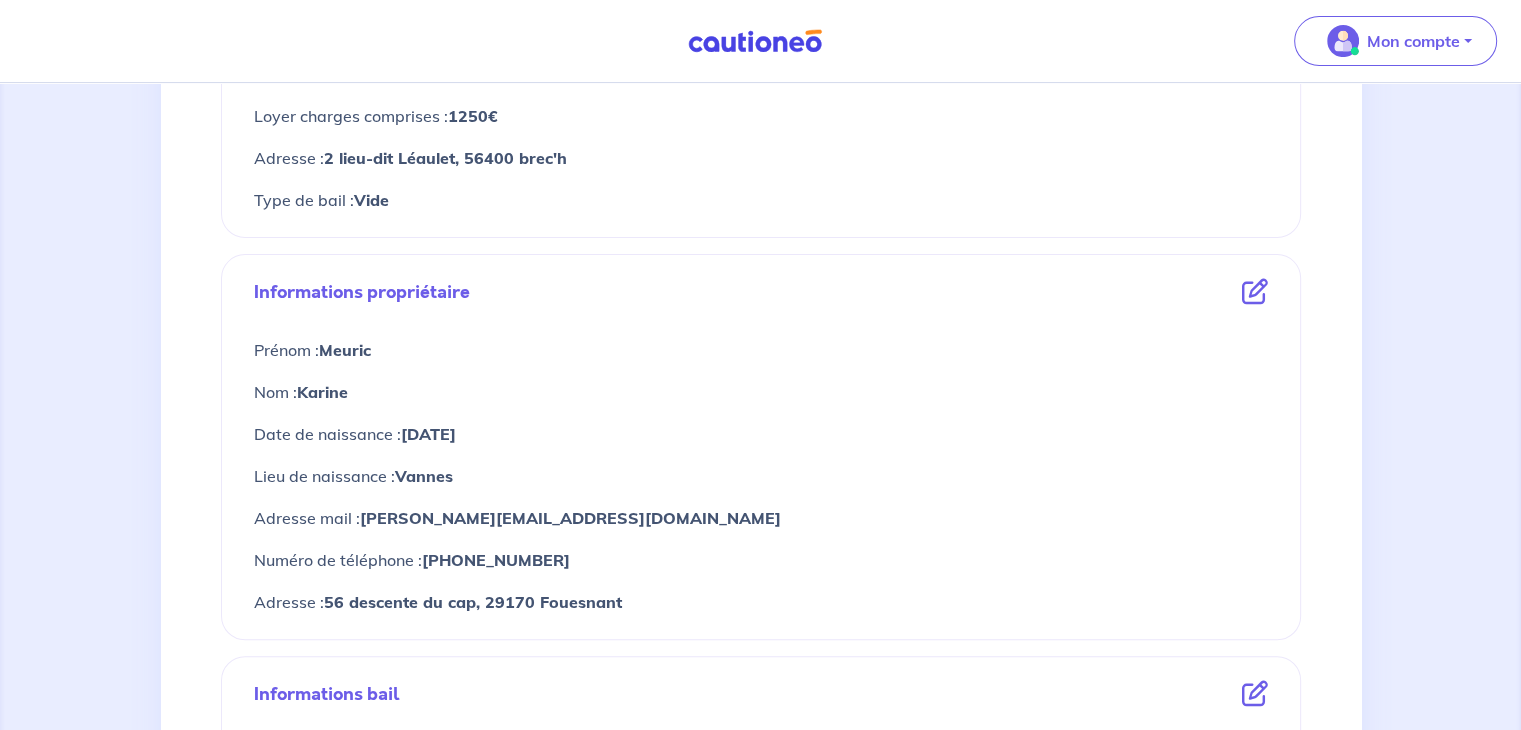 scroll, scrollTop: 560, scrollLeft: 0, axis: vertical 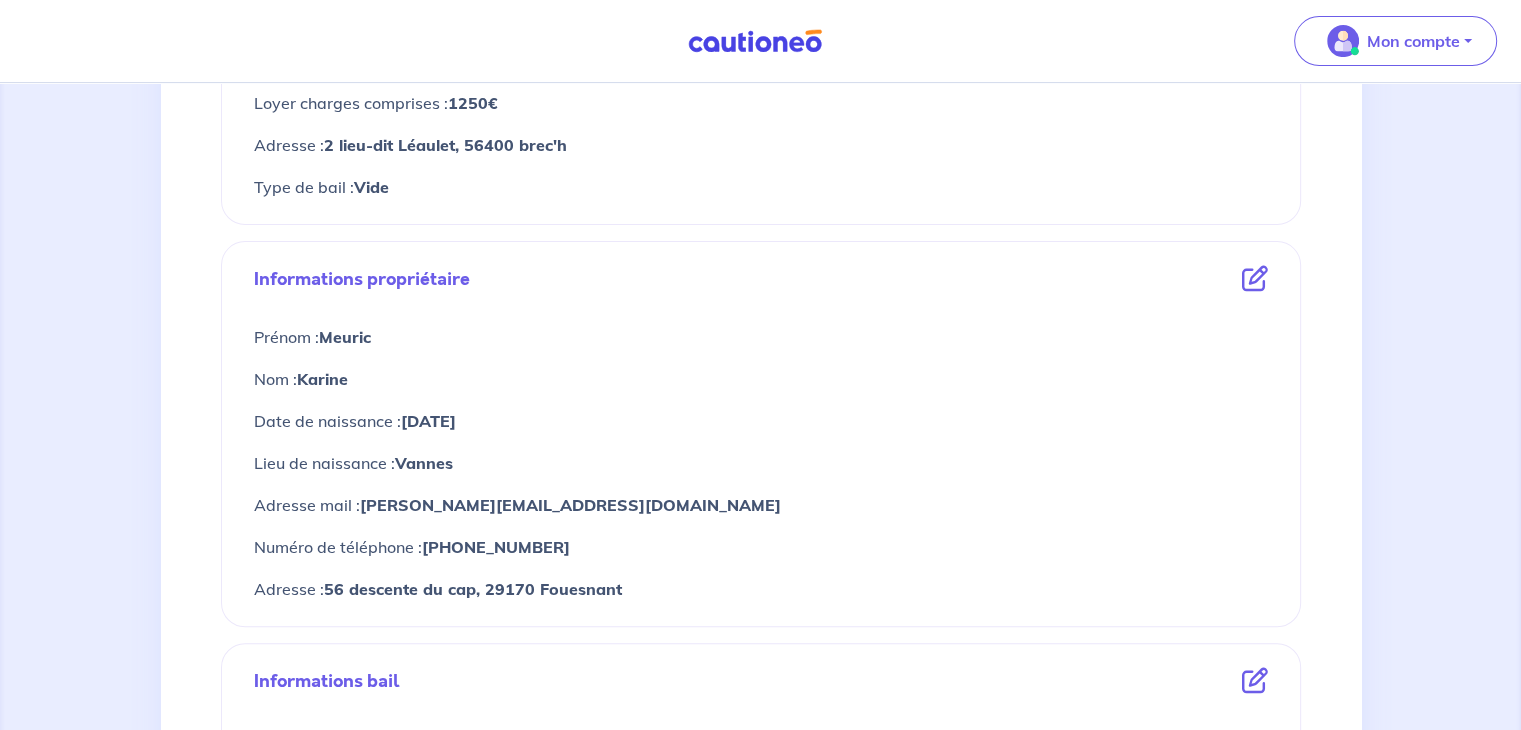 click at bounding box center [1255, 279] 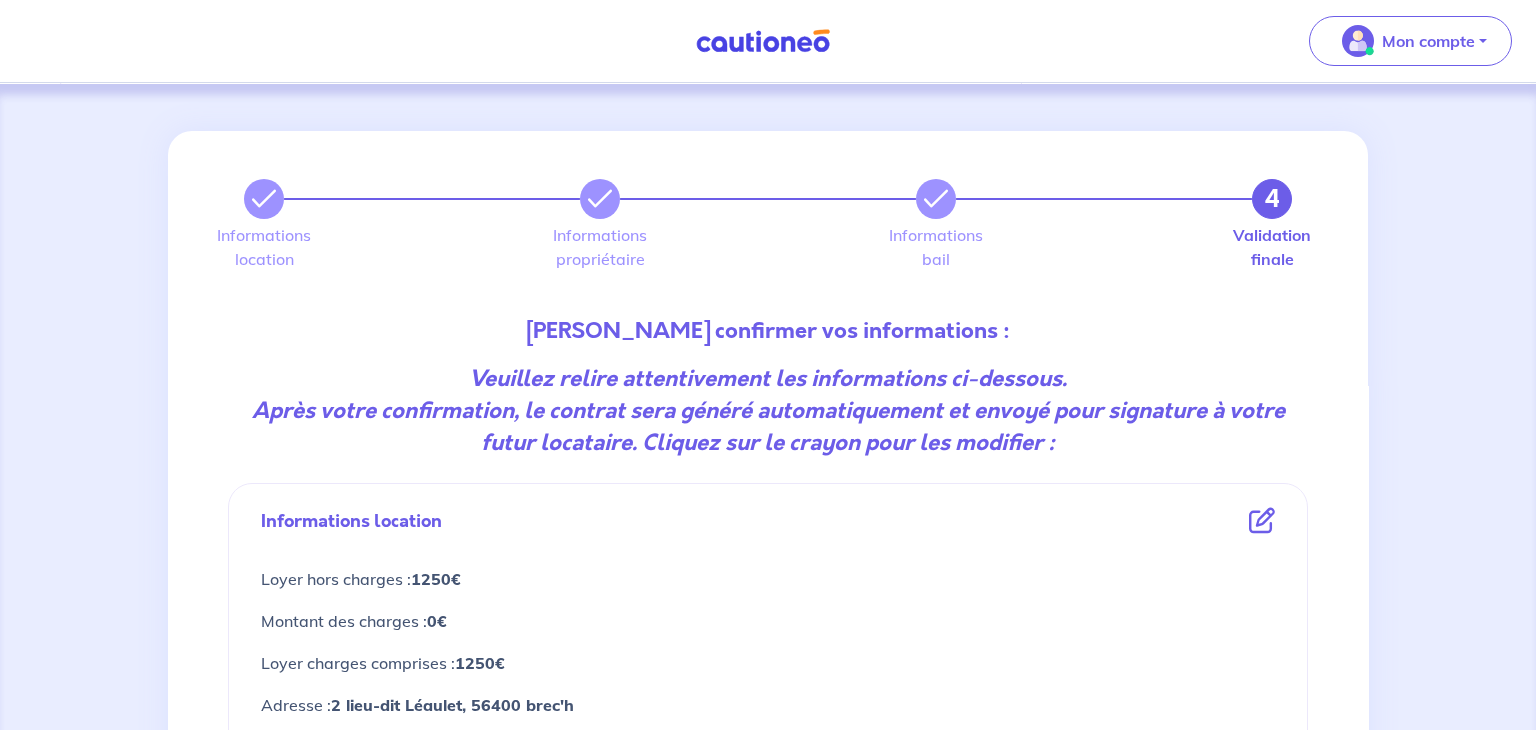 select on "FR" 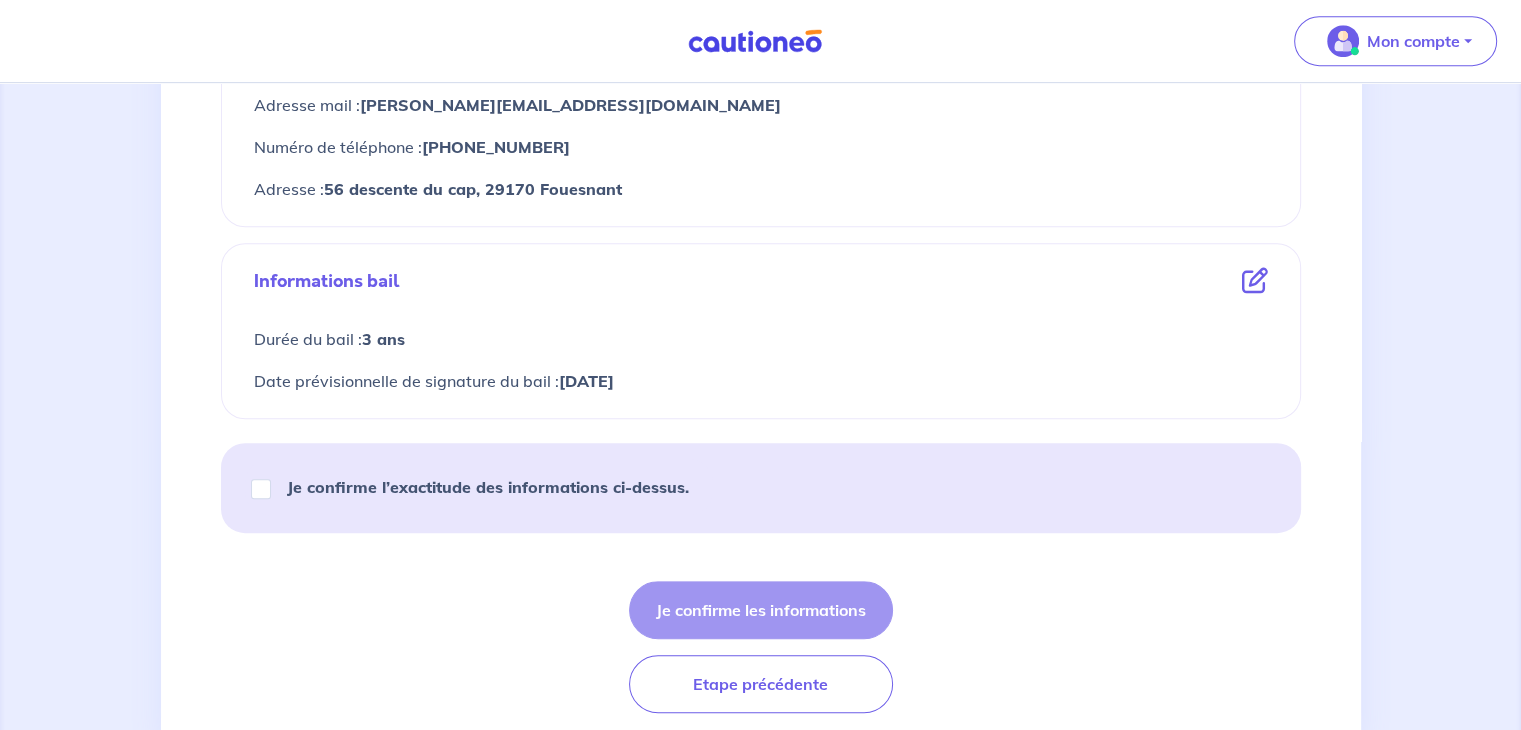 scroll, scrollTop: 998, scrollLeft: 0, axis: vertical 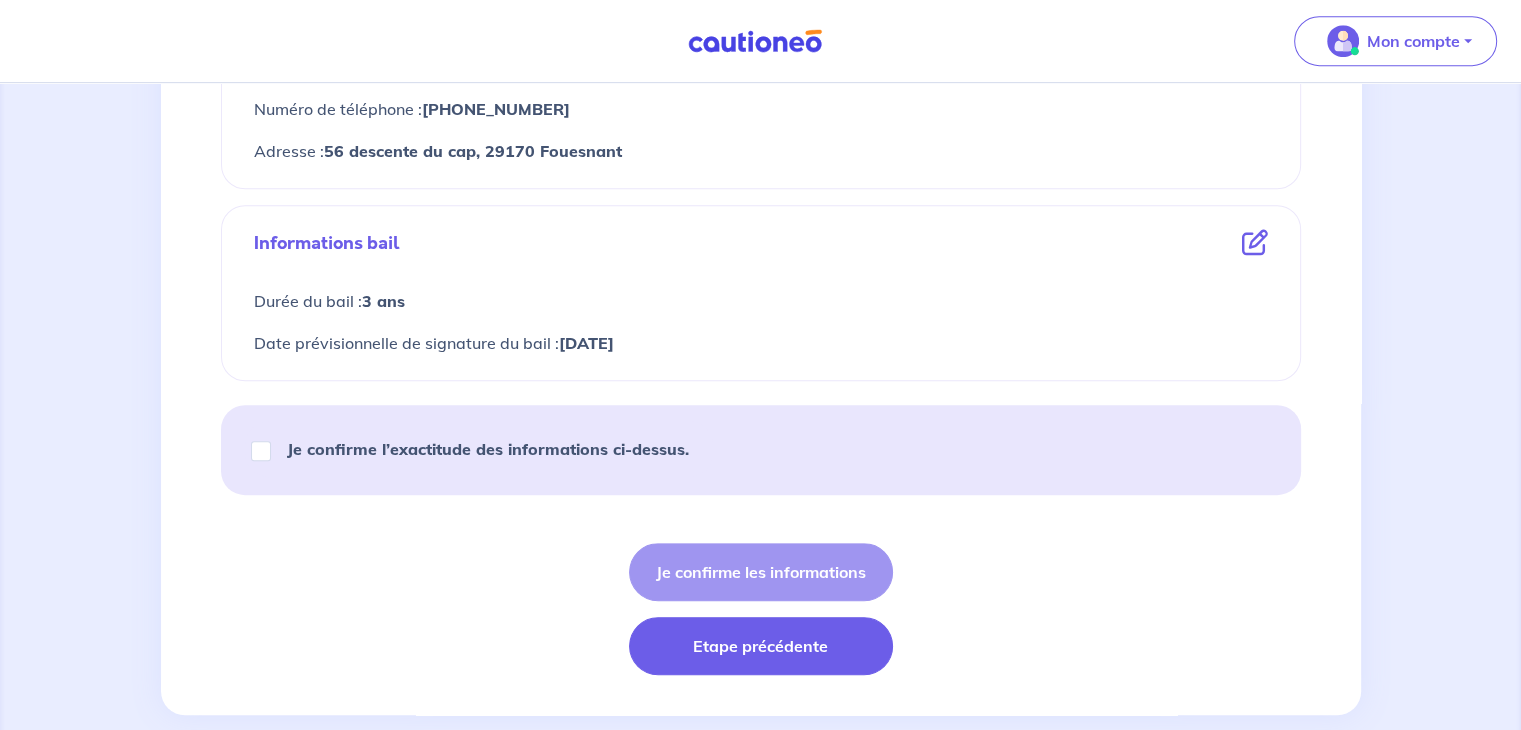 click on "Etape précédente" at bounding box center (761, 646) 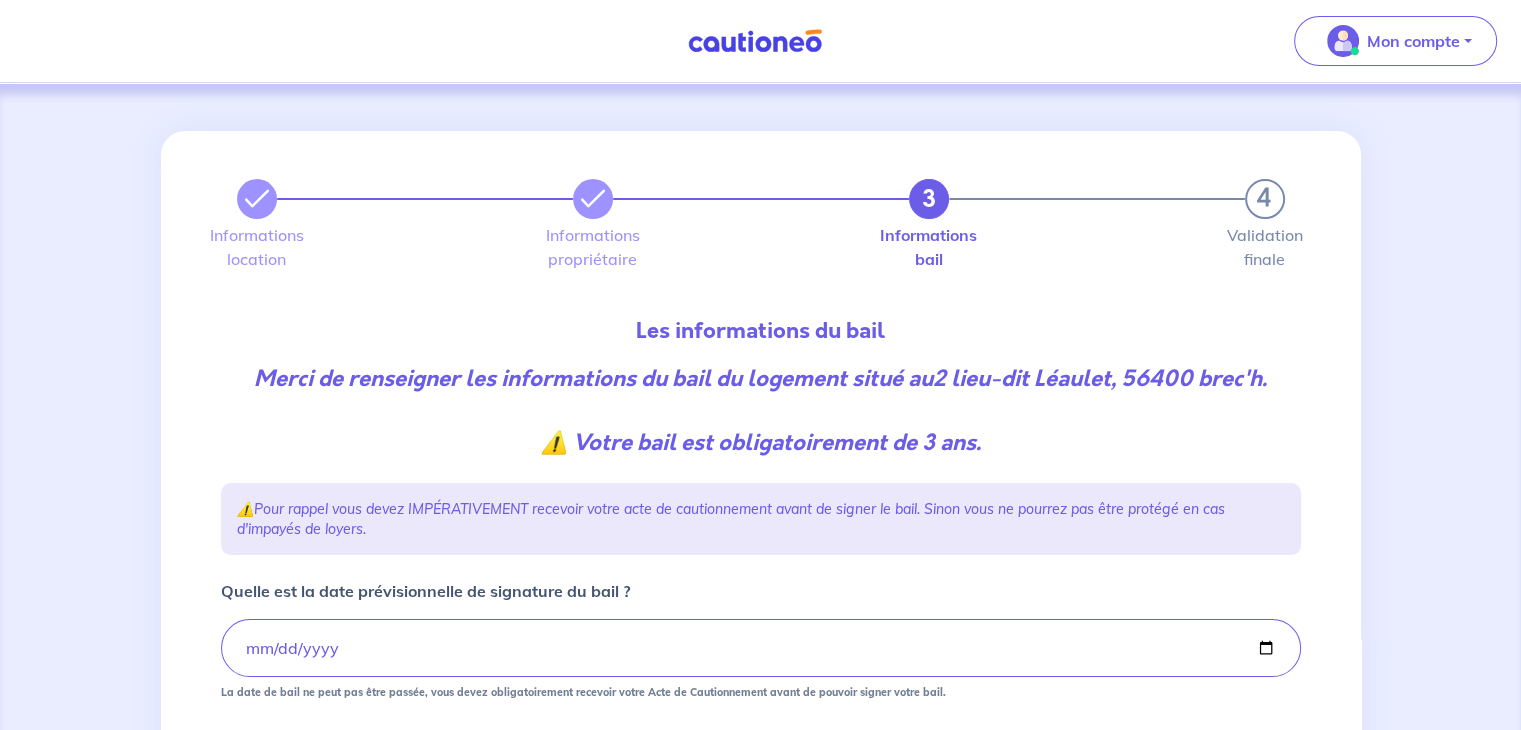 scroll, scrollTop: 236, scrollLeft: 0, axis: vertical 